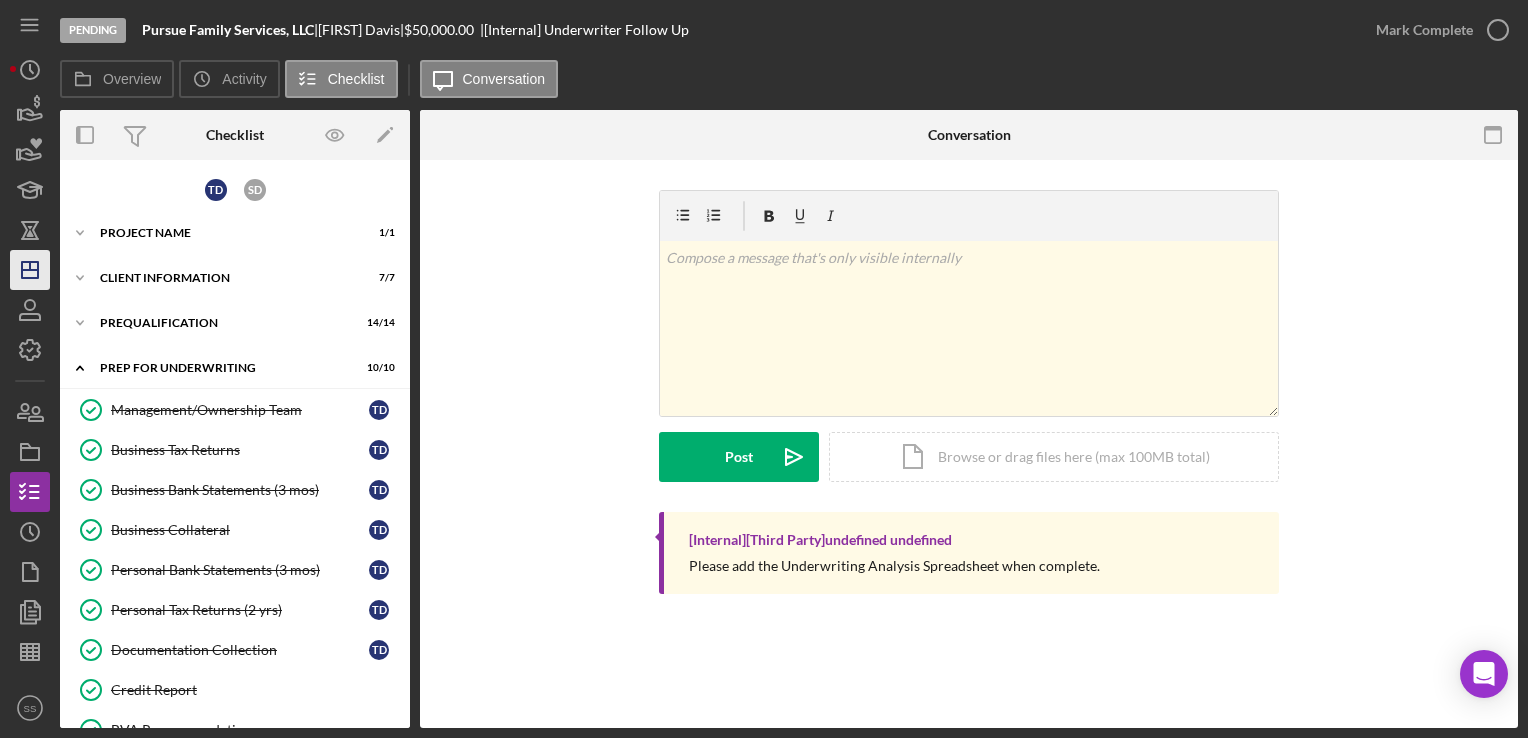 scroll, scrollTop: 0, scrollLeft: 0, axis: both 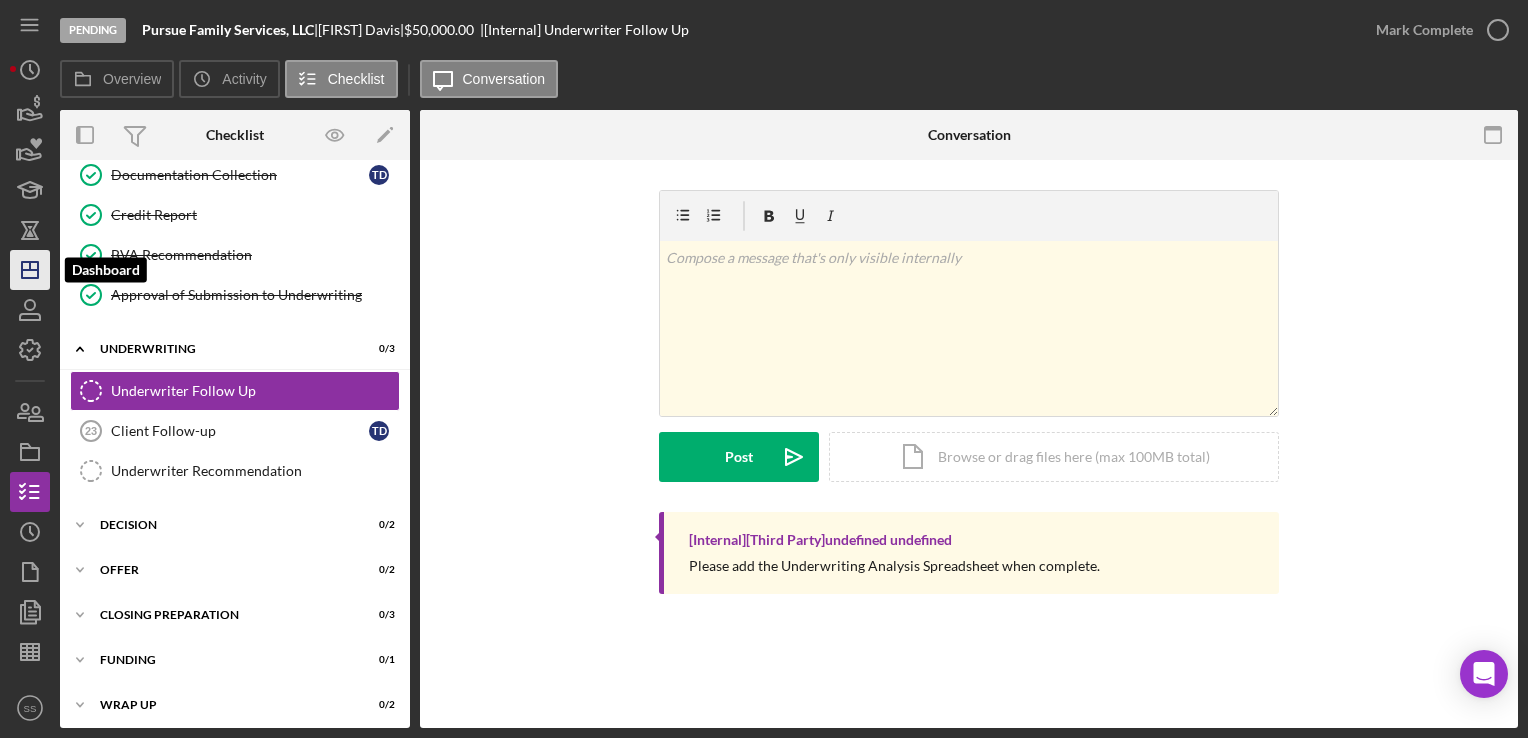 click 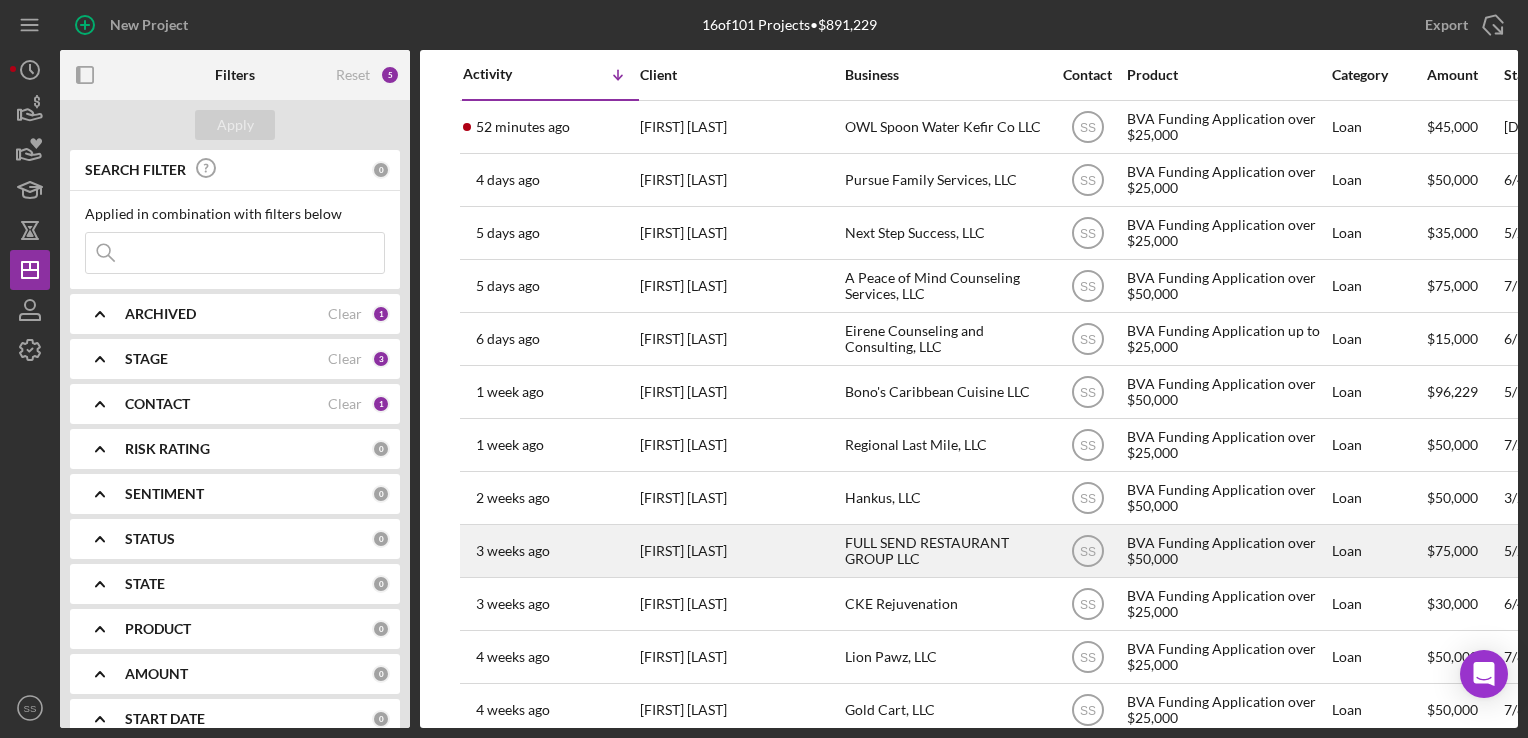 click on "[FIRST] [LAST]" at bounding box center (740, 551) 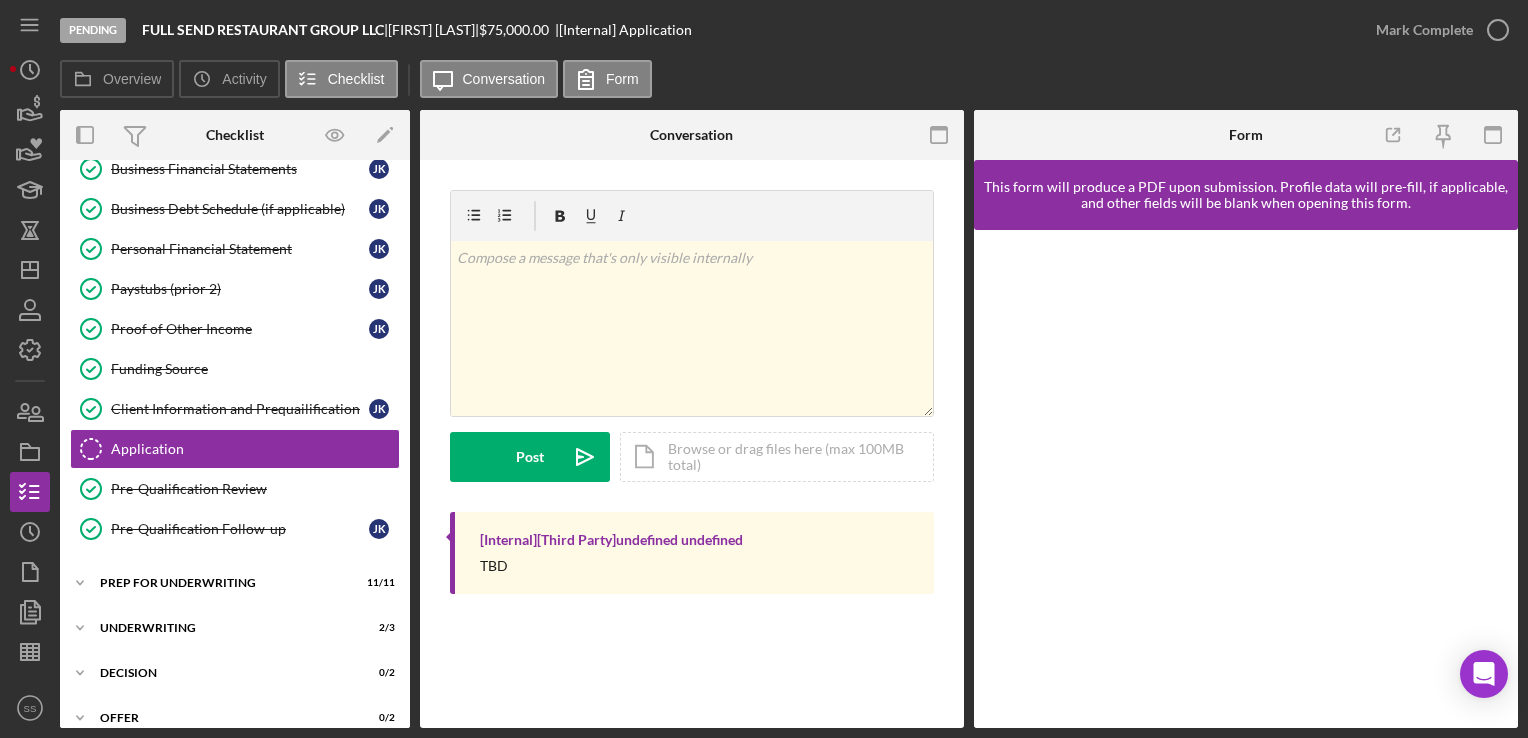 scroll, scrollTop: 291, scrollLeft: 0, axis: vertical 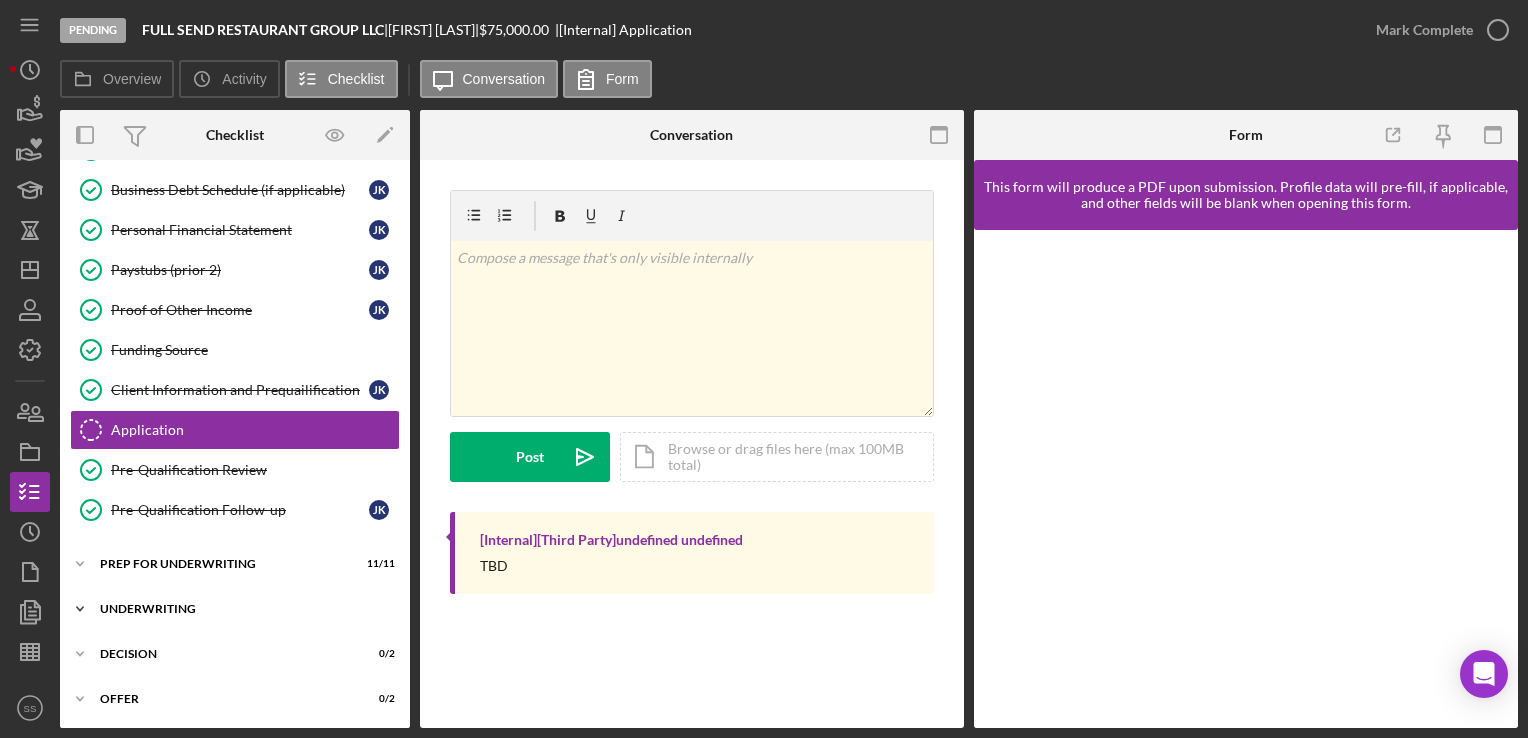 click on "Icon/Expander Underwriting 2 / 3" at bounding box center (235, 609) 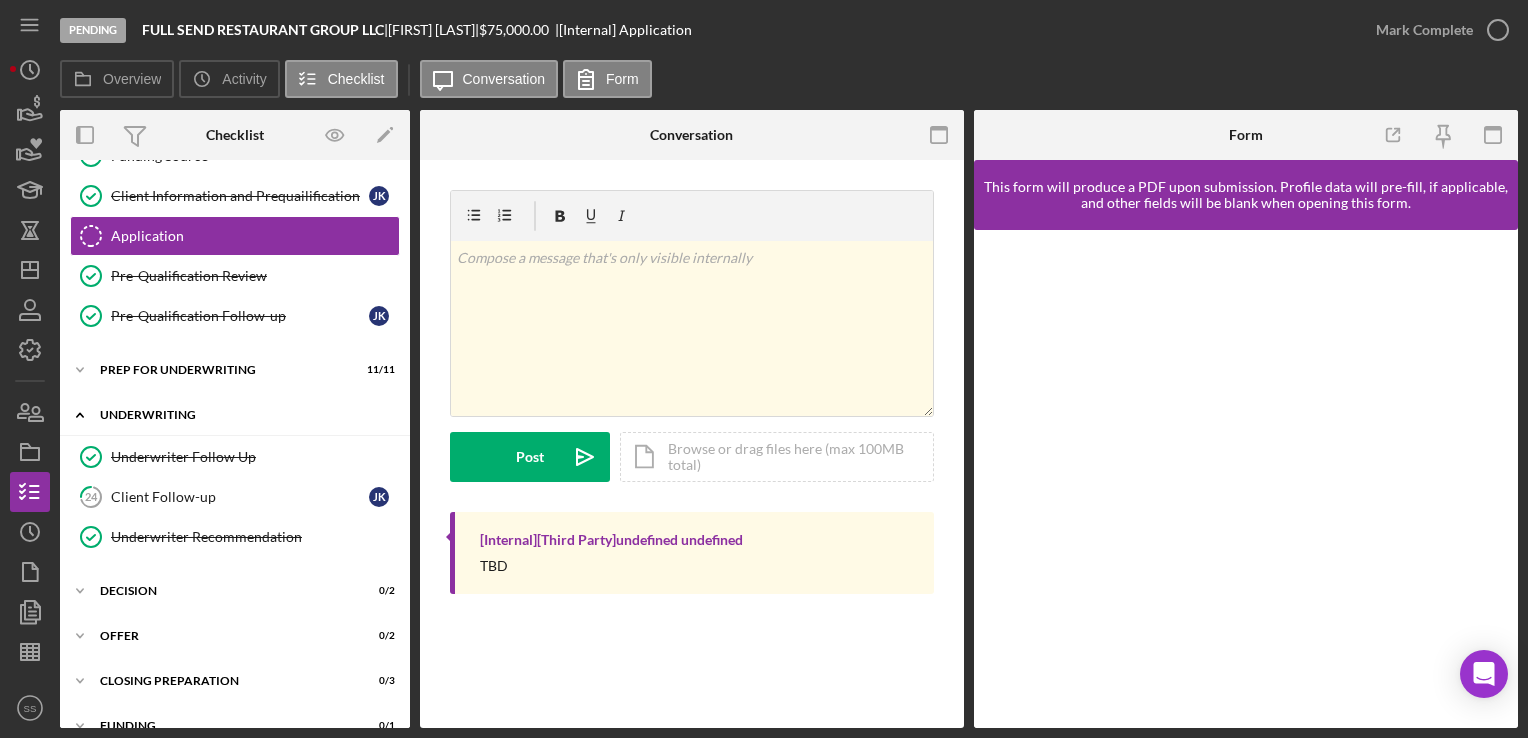scroll, scrollTop: 487, scrollLeft: 0, axis: vertical 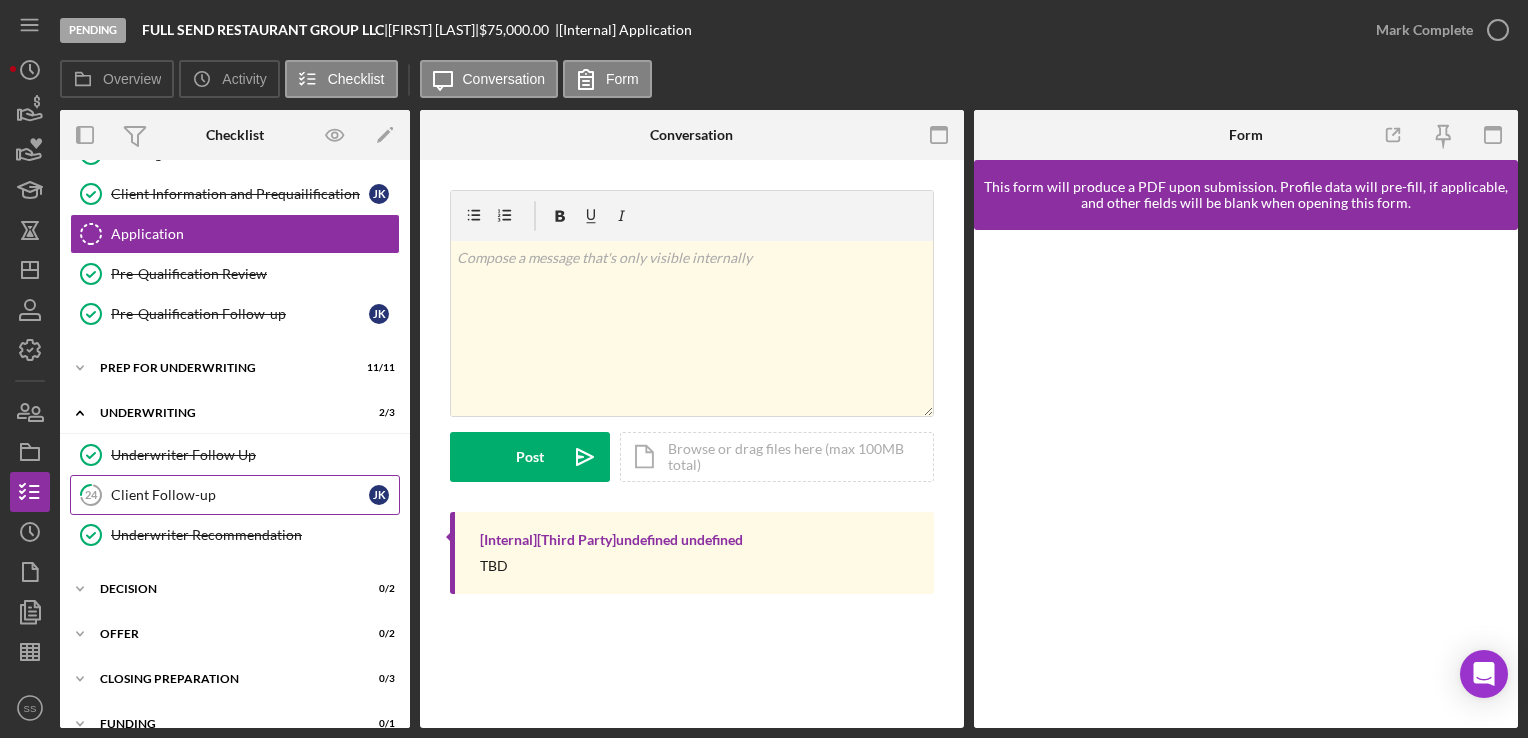 click on "Client Follow-up" at bounding box center (240, 495) 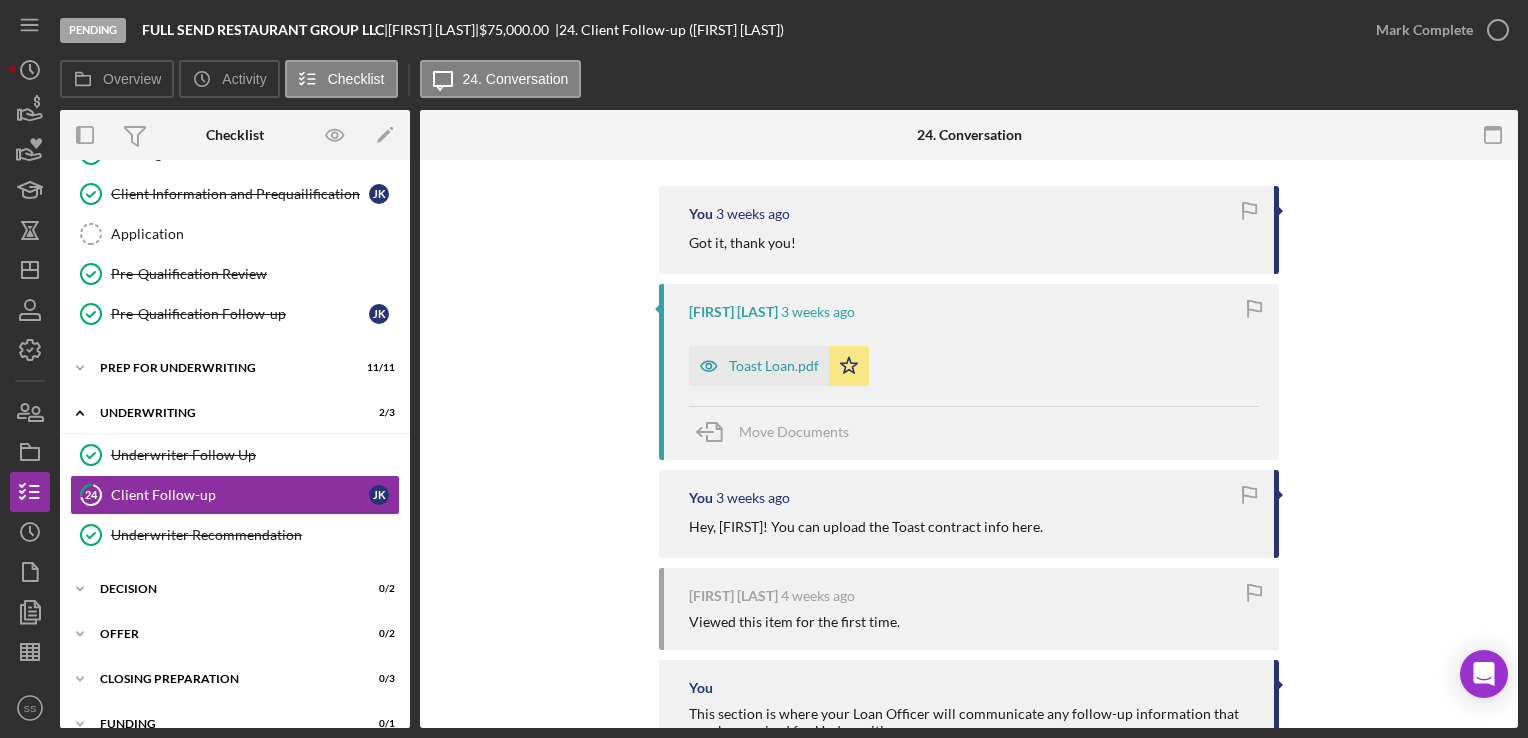scroll, scrollTop: 435, scrollLeft: 0, axis: vertical 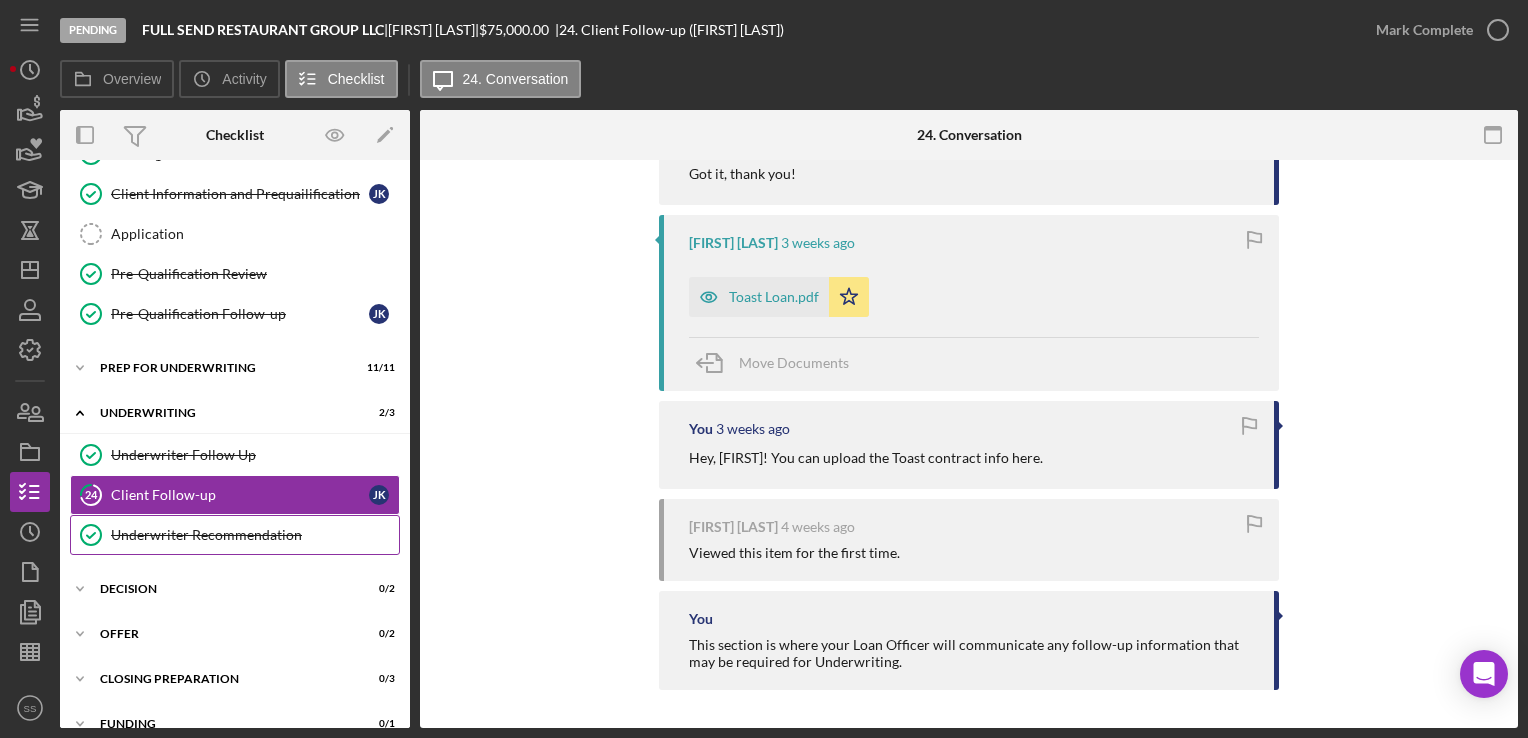 click on "Underwriter Recommendation Underwriter Recommendation" at bounding box center (235, 535) 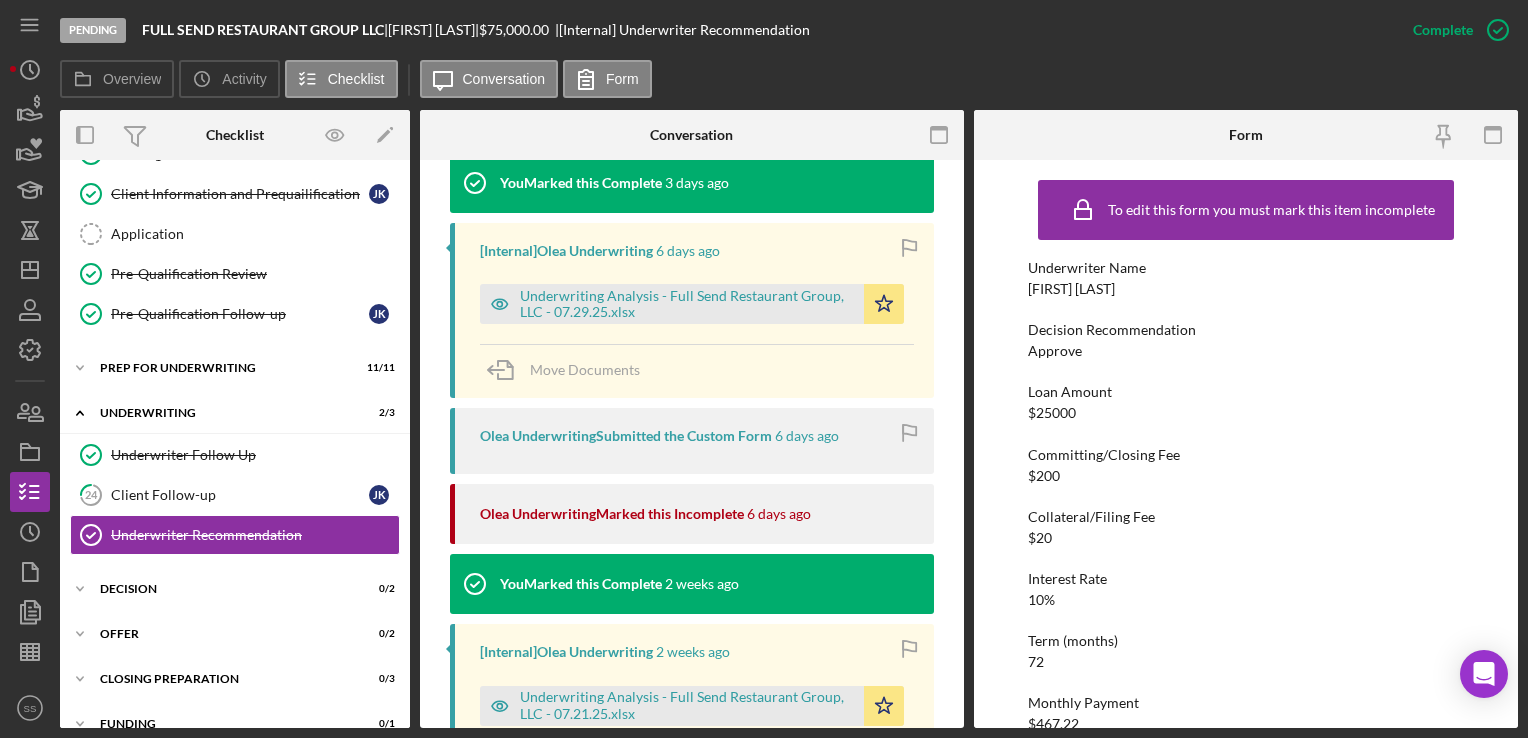 scroll, scrollTop: 655, scrollLeft: 0, axis: vertical 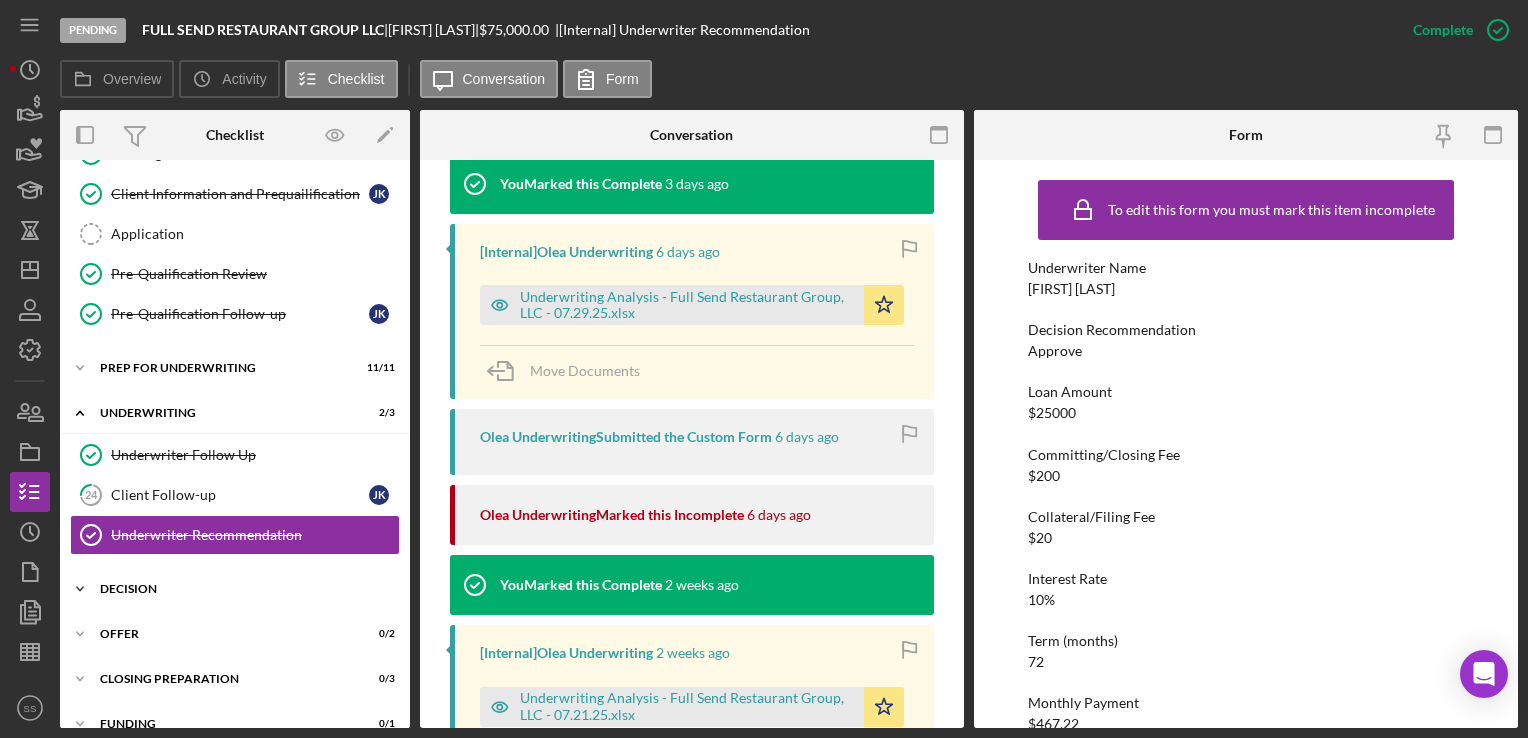 click on "Icon/Expander Decision 0 / 2" at bounding box center (235, 589) 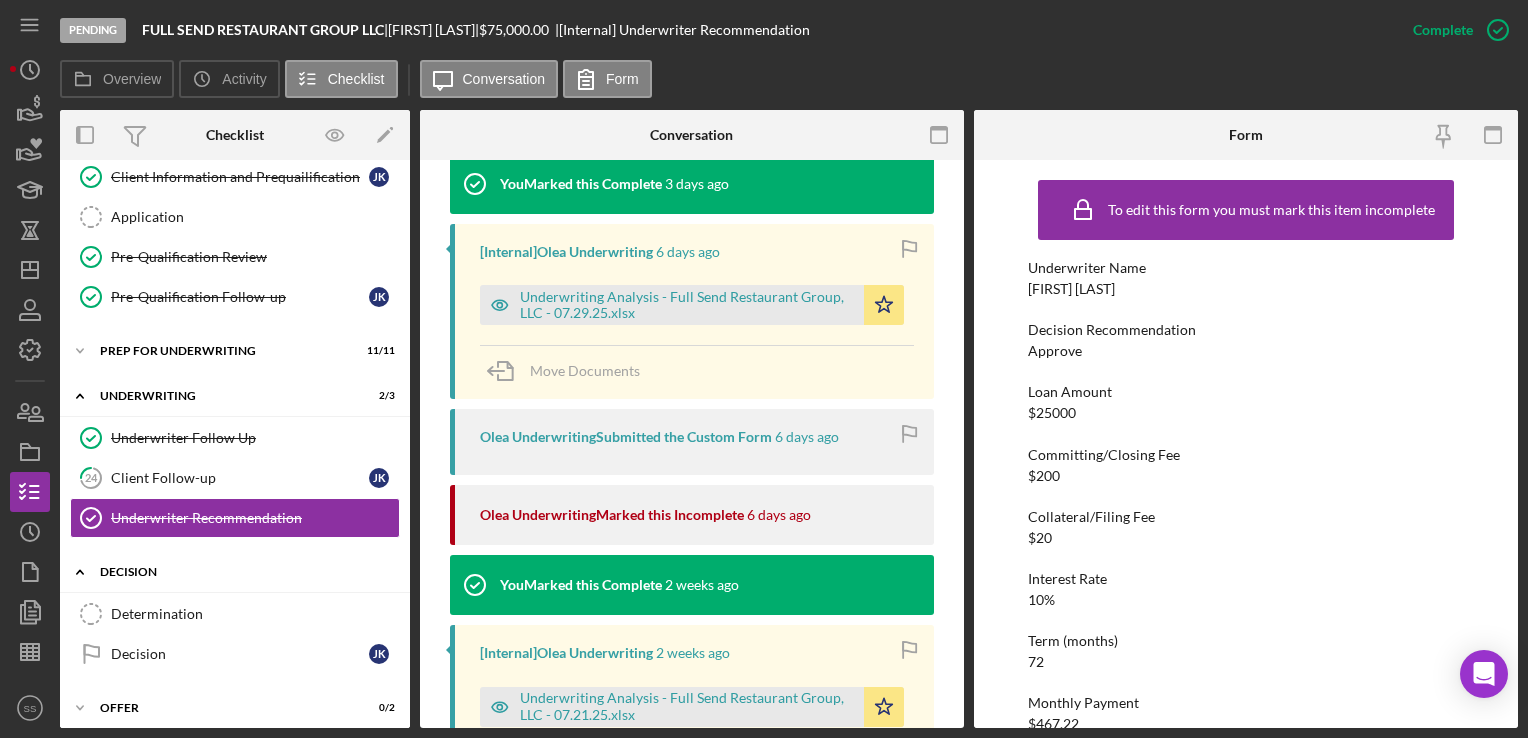 scroll, scrollTop: 503, scrollLeft: 0, axis: vertical 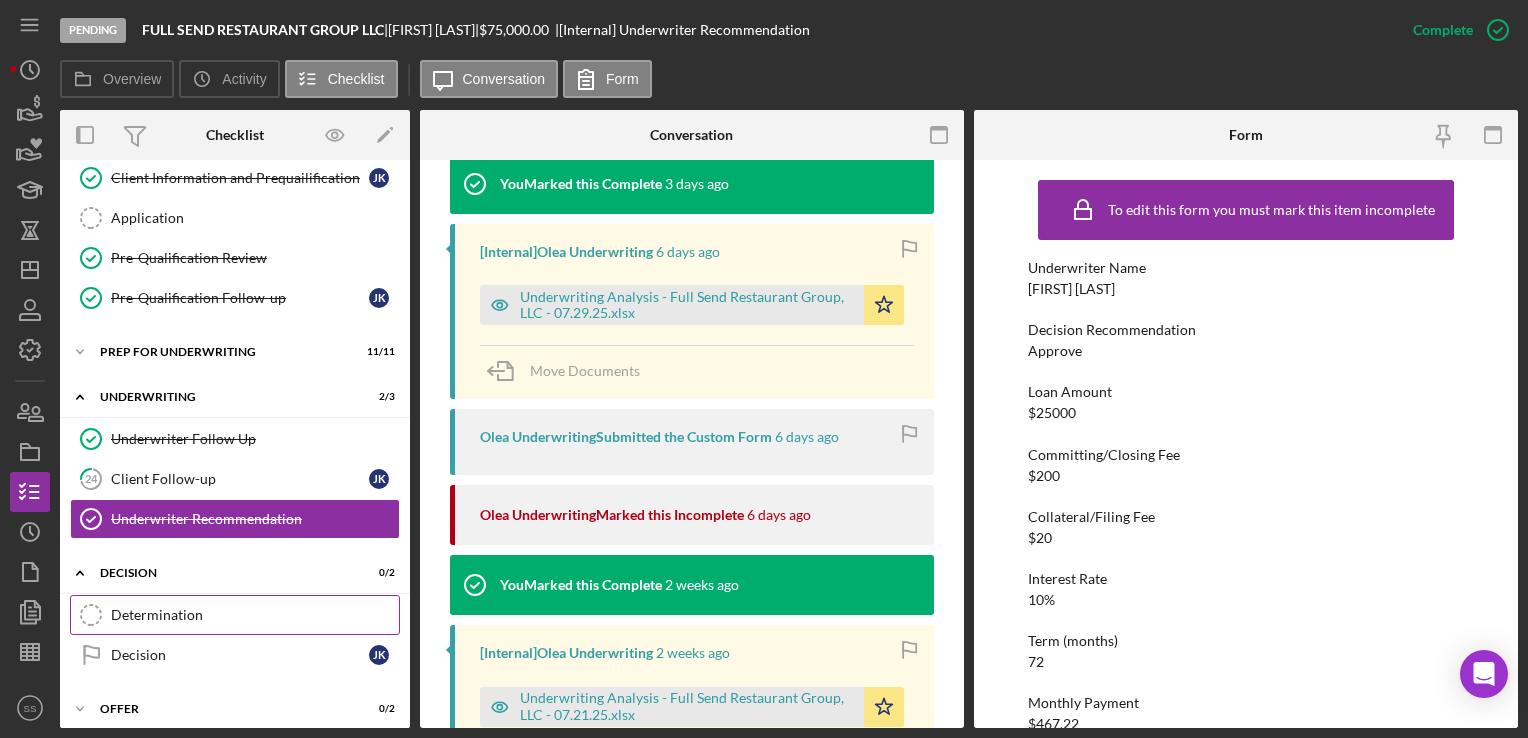 click on "Determination Determination" at bounding box center [235, 615] 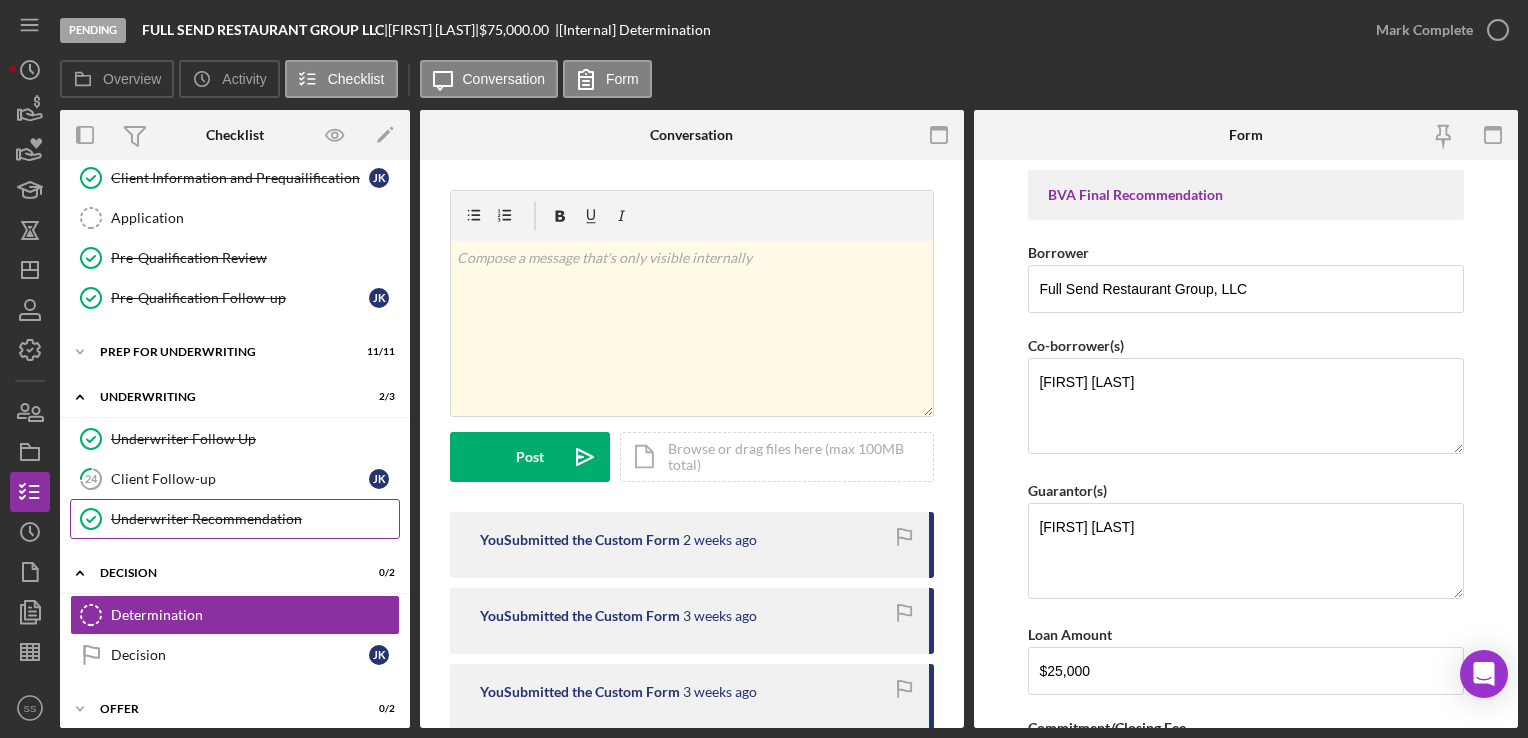 click on "Underwriter Recommendation" at bounding box center (255, 519) 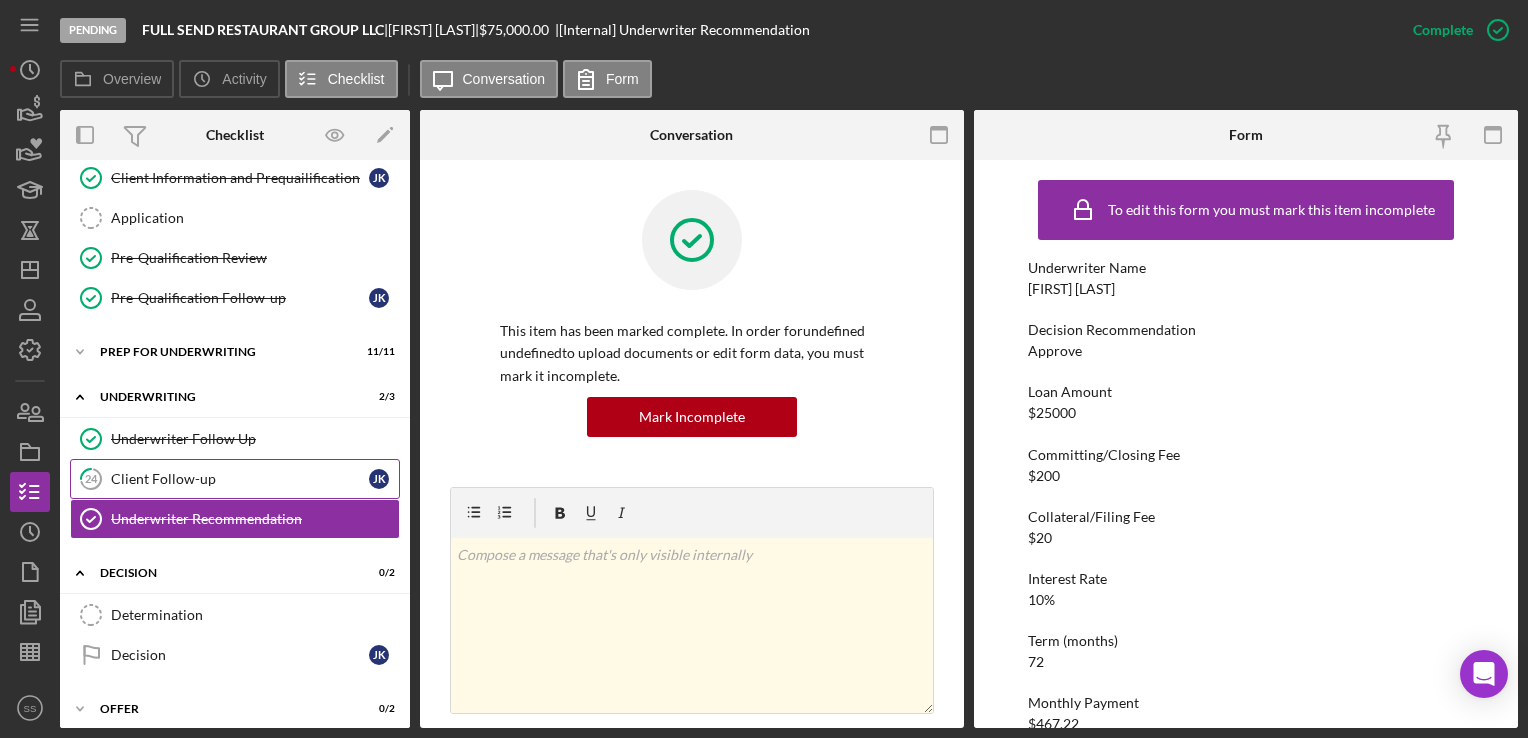 click on "24 Client Follow-up J K" at bounding box center [235, 479] 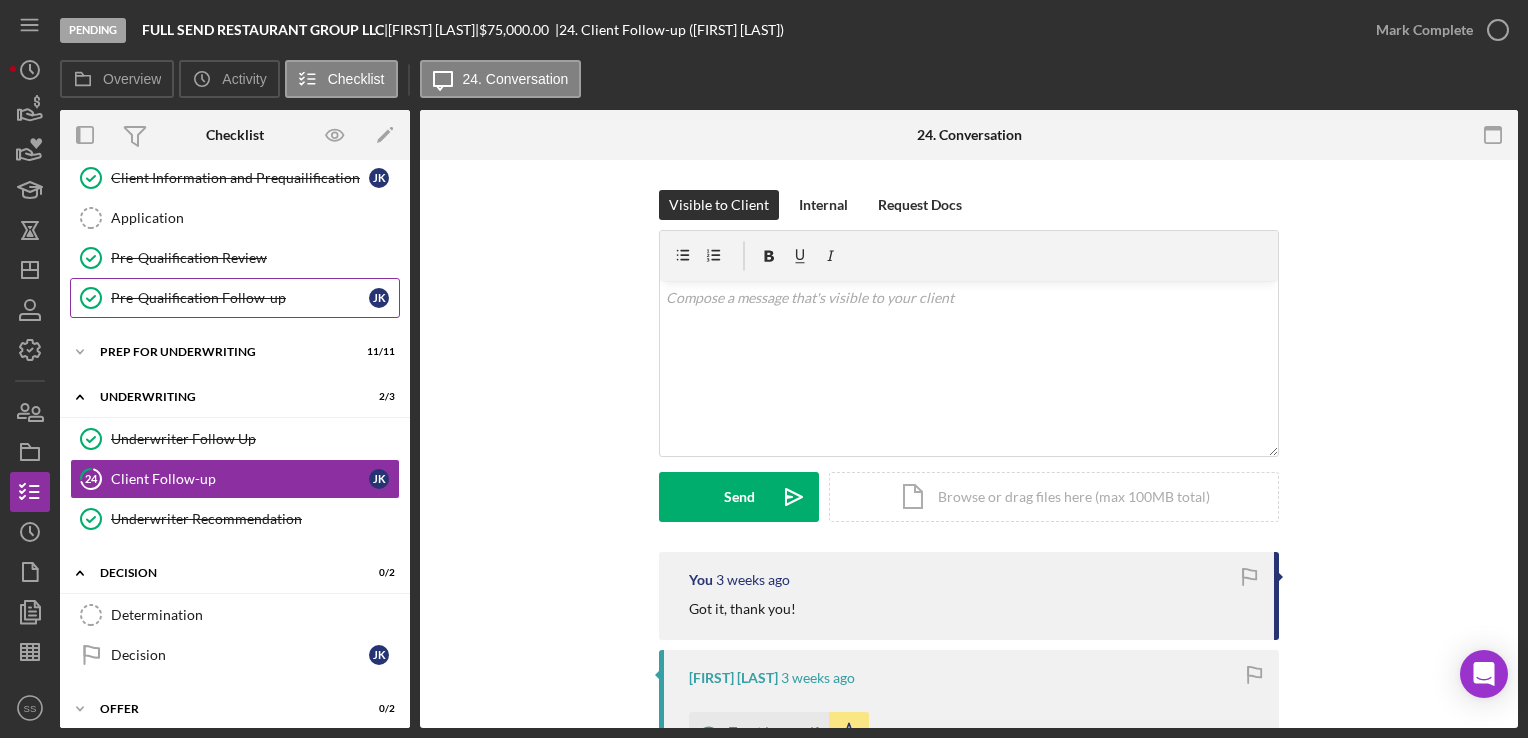 scroll, scrollTop: 0, scrollLeft: 0, axis: both 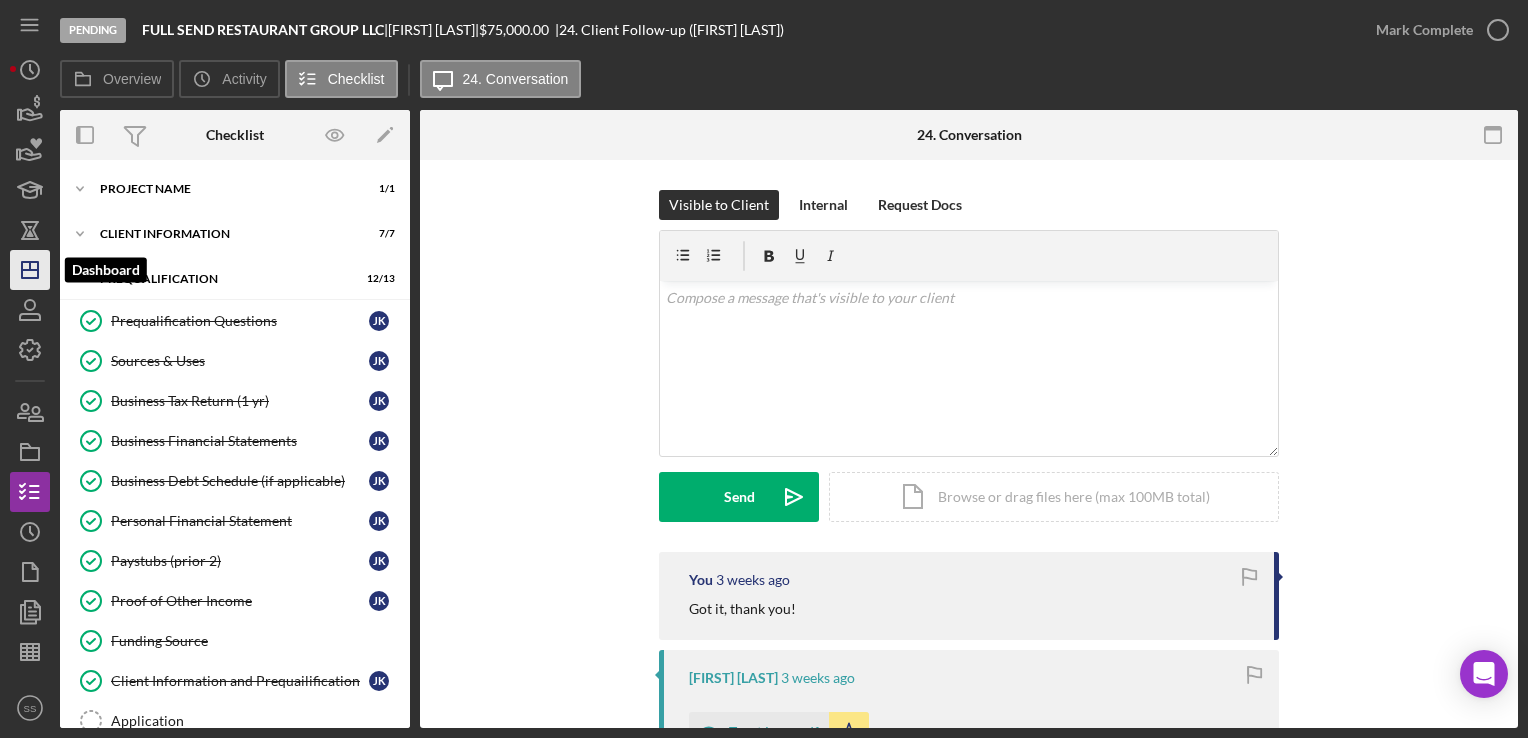 click on "Icon/Dashboard" 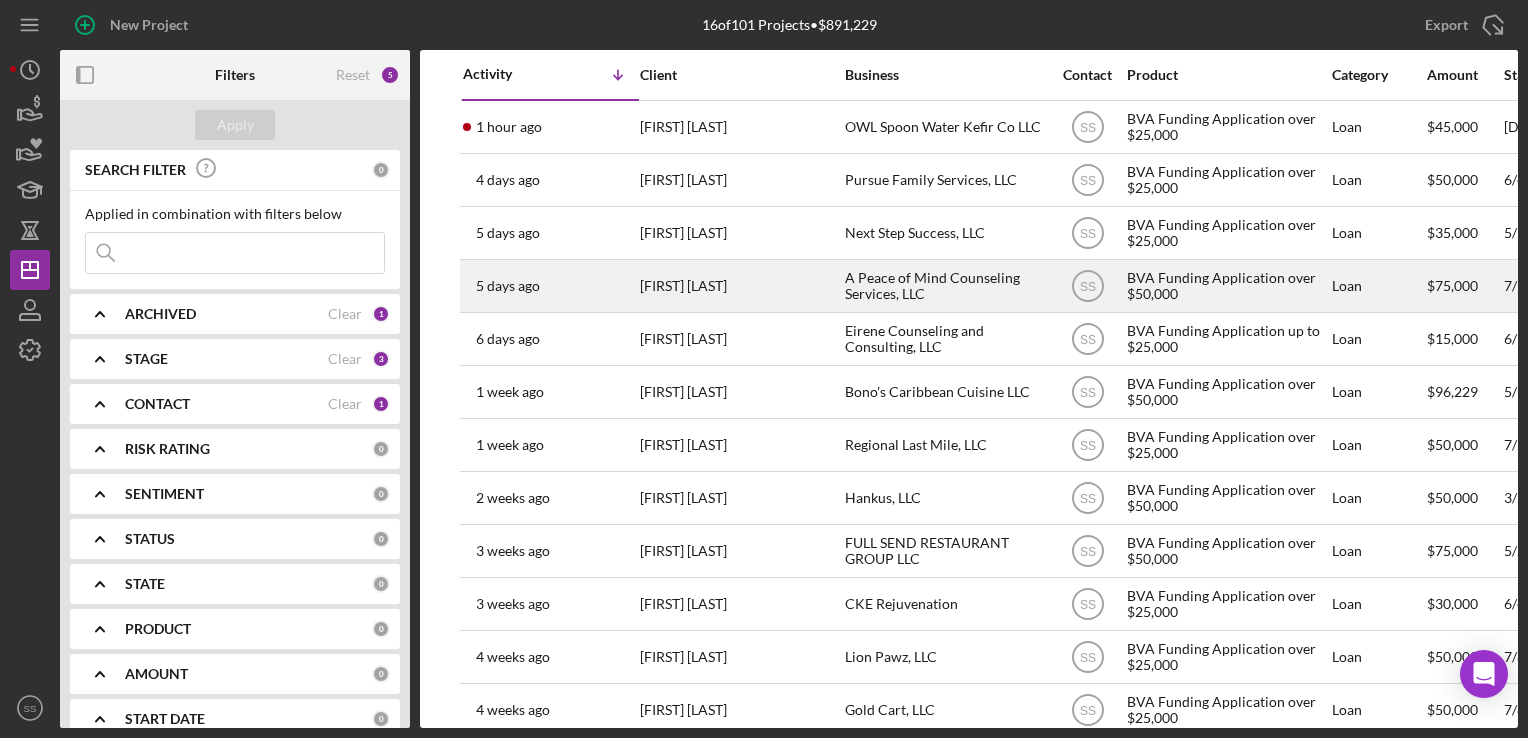 click on "[FIRST] [LAST]" at bounding box center [740, 286] 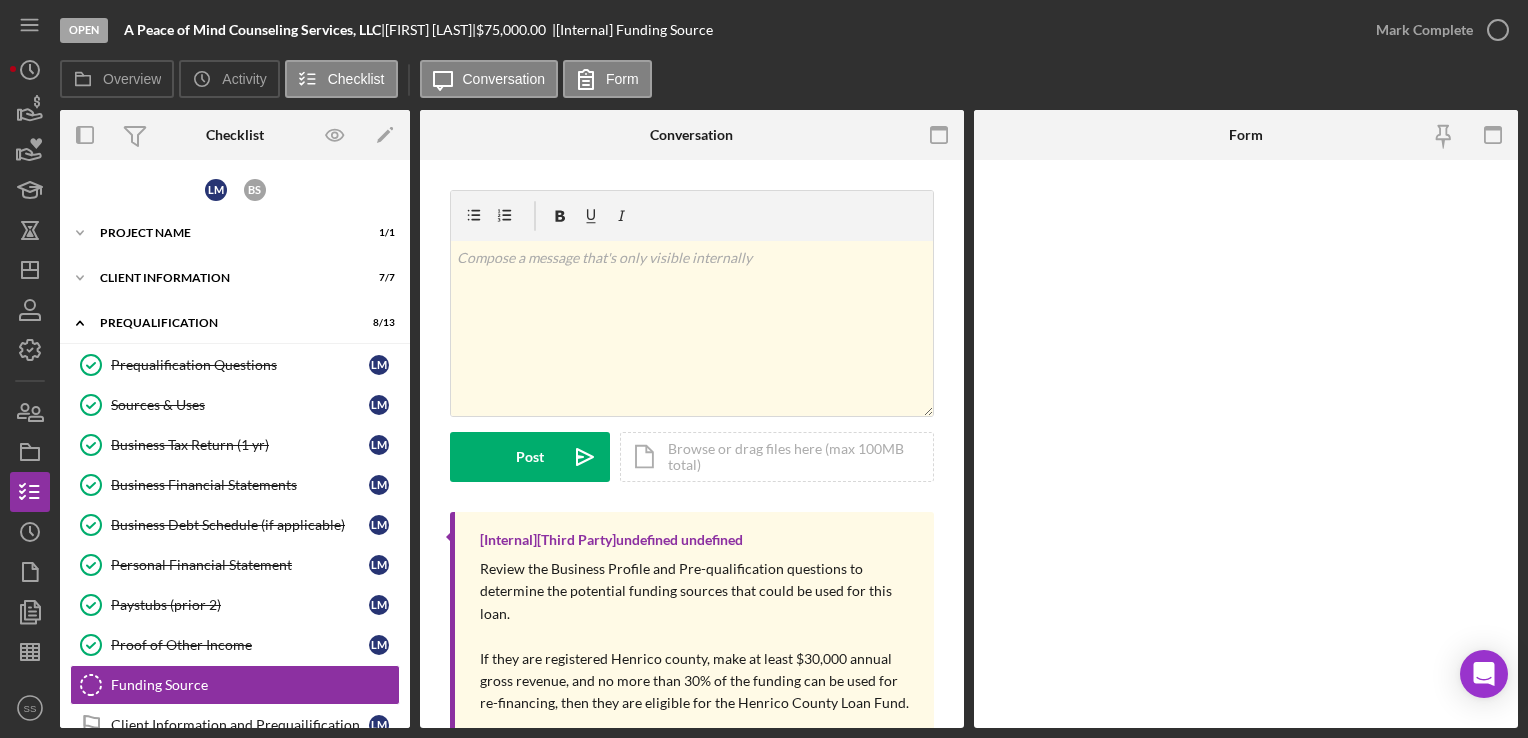 scroll, scrollTop: 236, scrollLeft: 0, axis: vertical 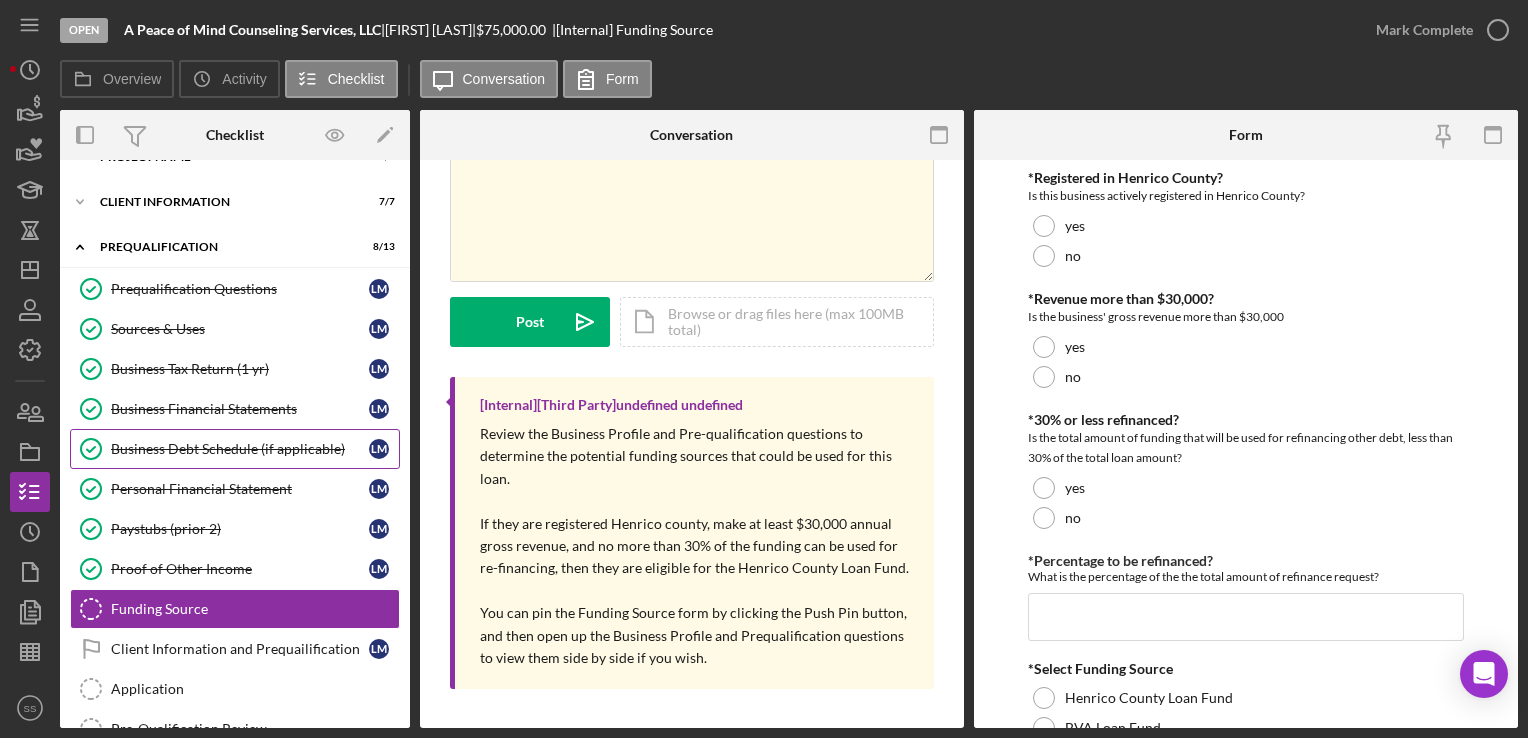 click on "Business Debt Schedule (if applicable)" at bounding box center (240, 449) 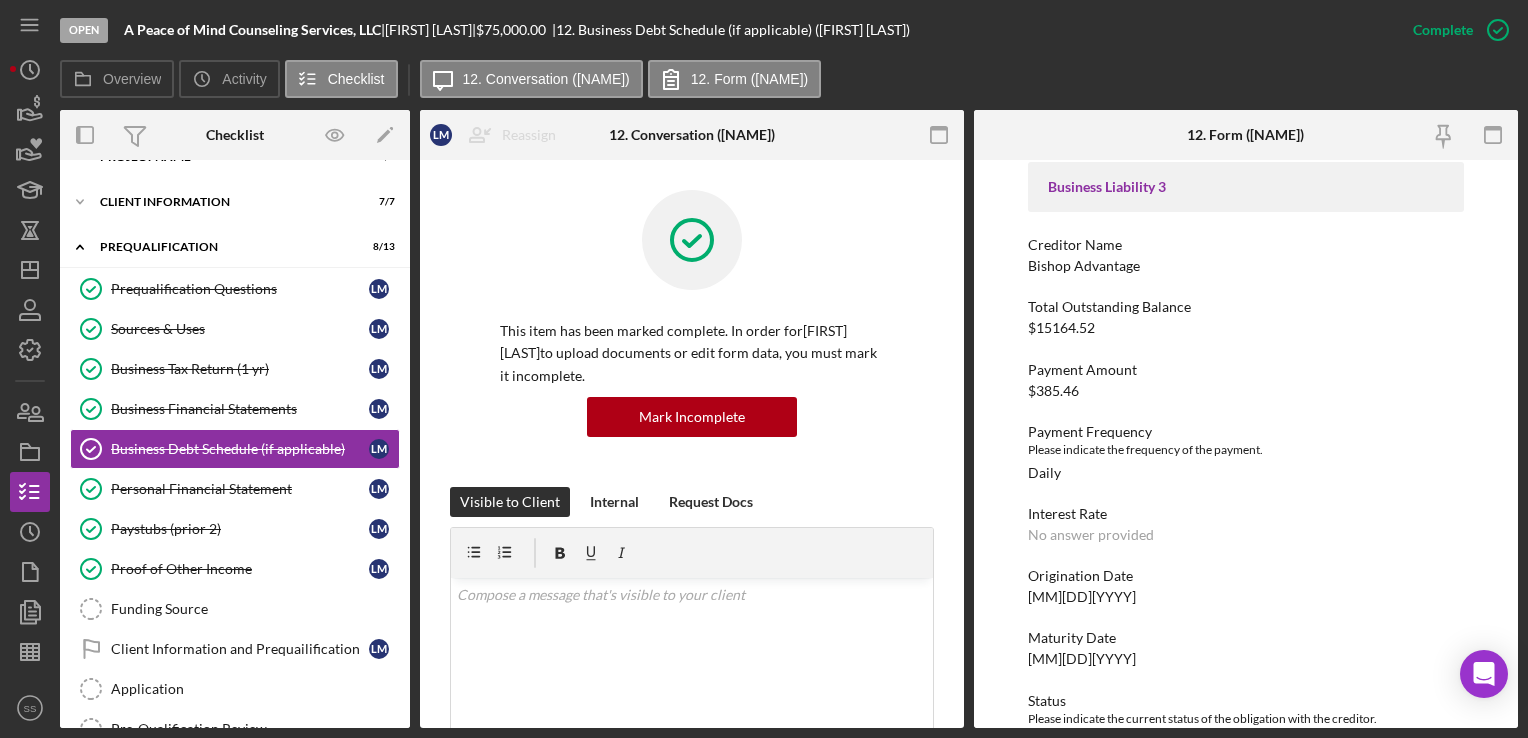 scroll, scrollTop: 1476, scrollLeft: 0, axis: vertical 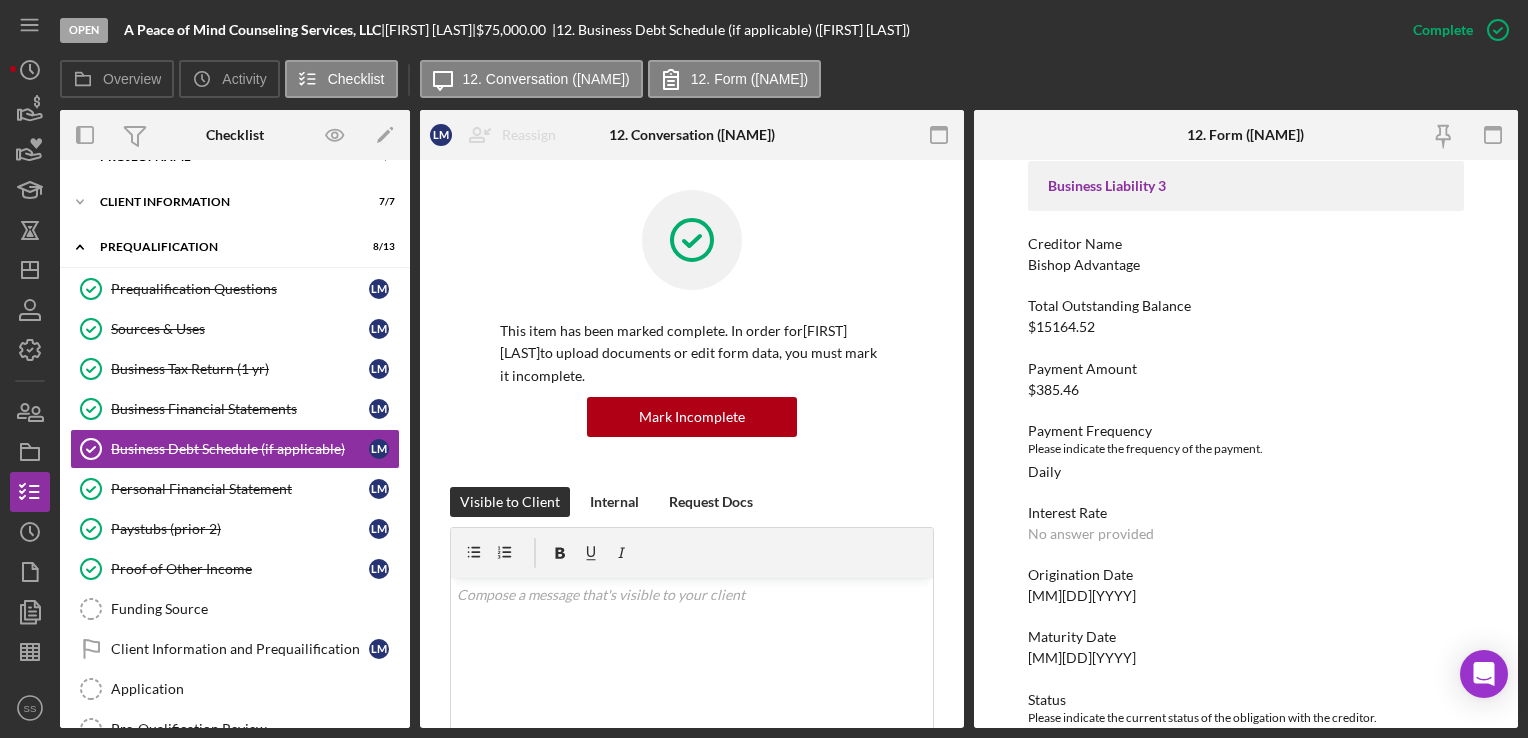 click on "Creditor Name Bishop Advantage" at bounding box center [1245, 254] 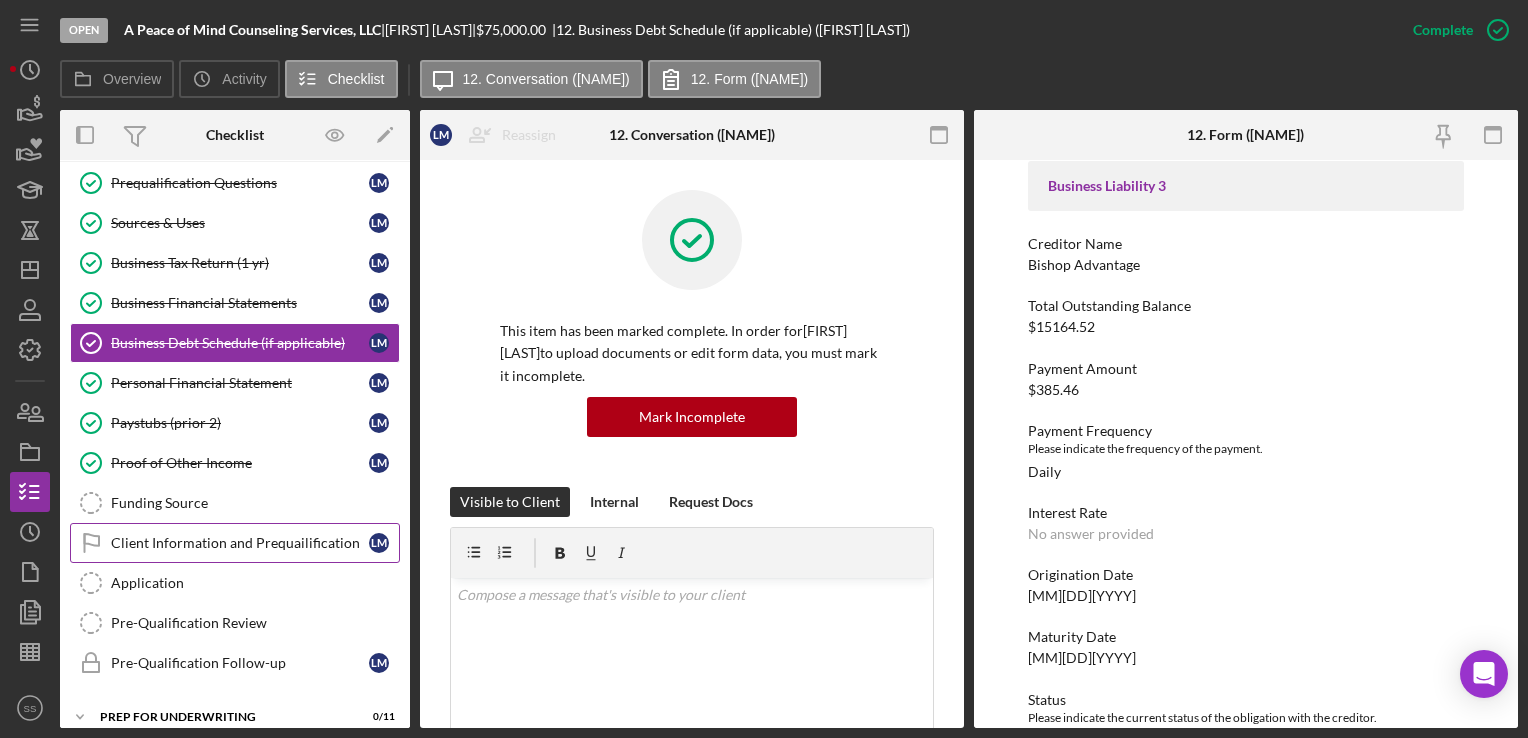 scroll, scrollTop: 300, scrollLeft: 0, axis: vertical 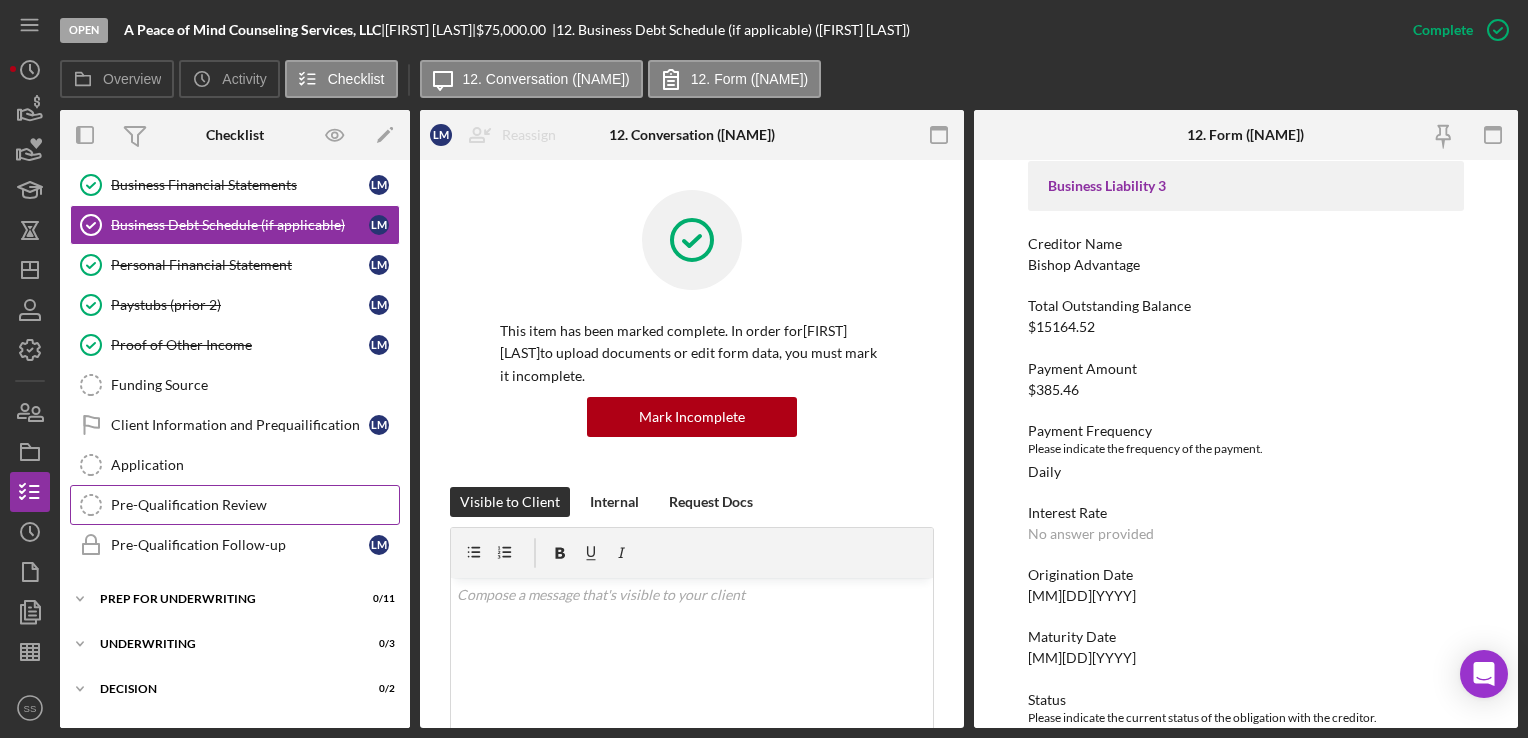 click on "Pre-Qualification Review" at bounding box center (255, 505) 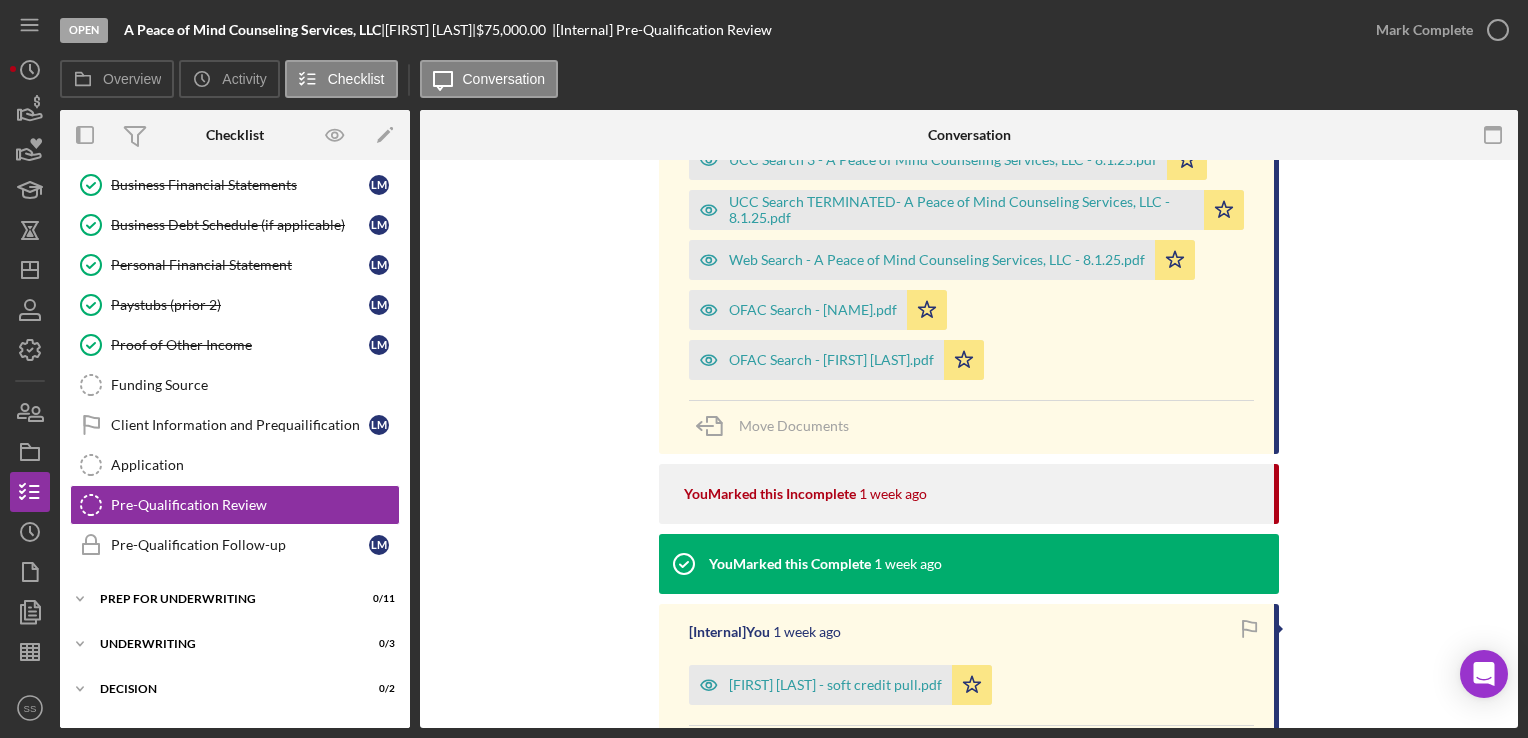 scroll, scrollTop: 842, scrollLeft: 0, axis: vertical 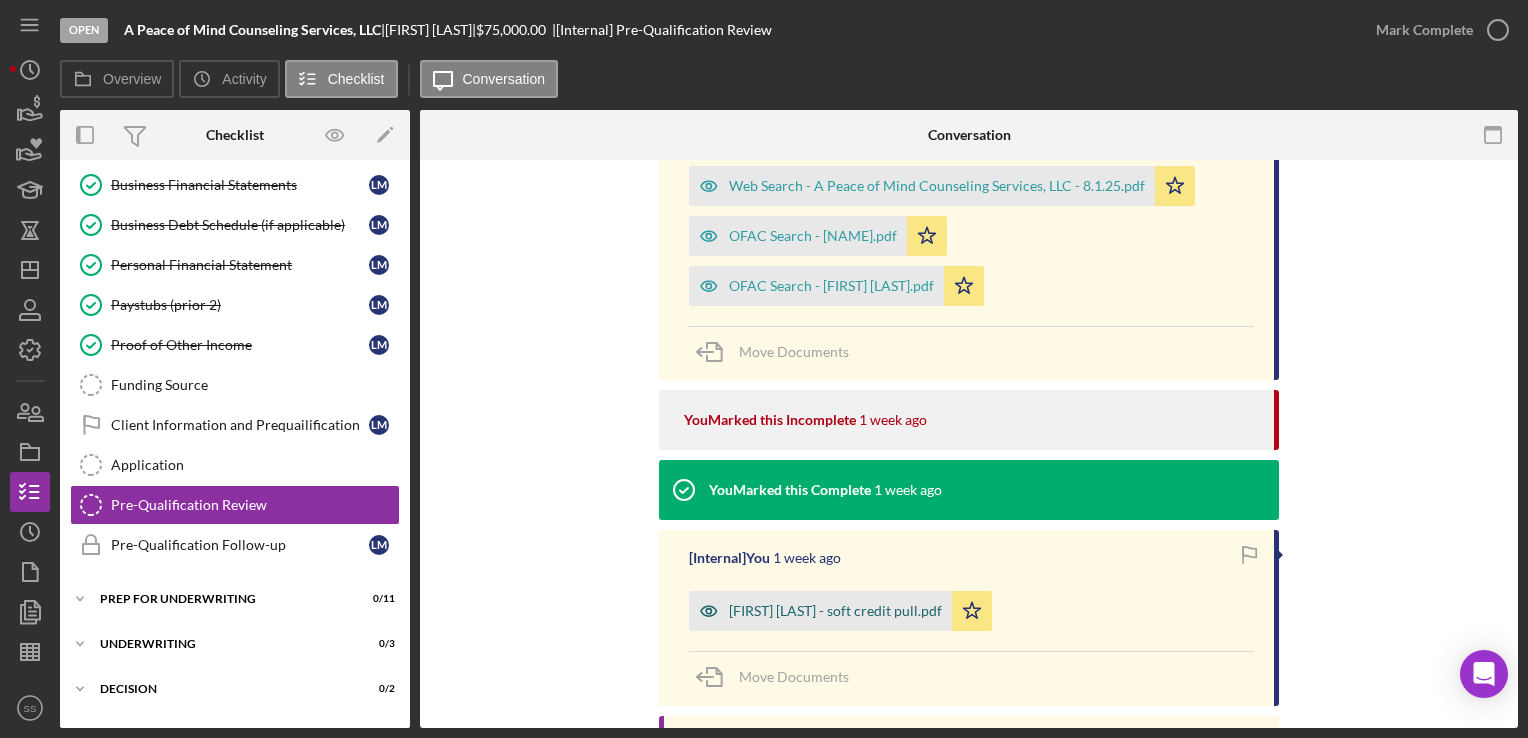 click on "[FIRST] [LAST] - soft credit pull.pdf" at bounding box center (835, 611) 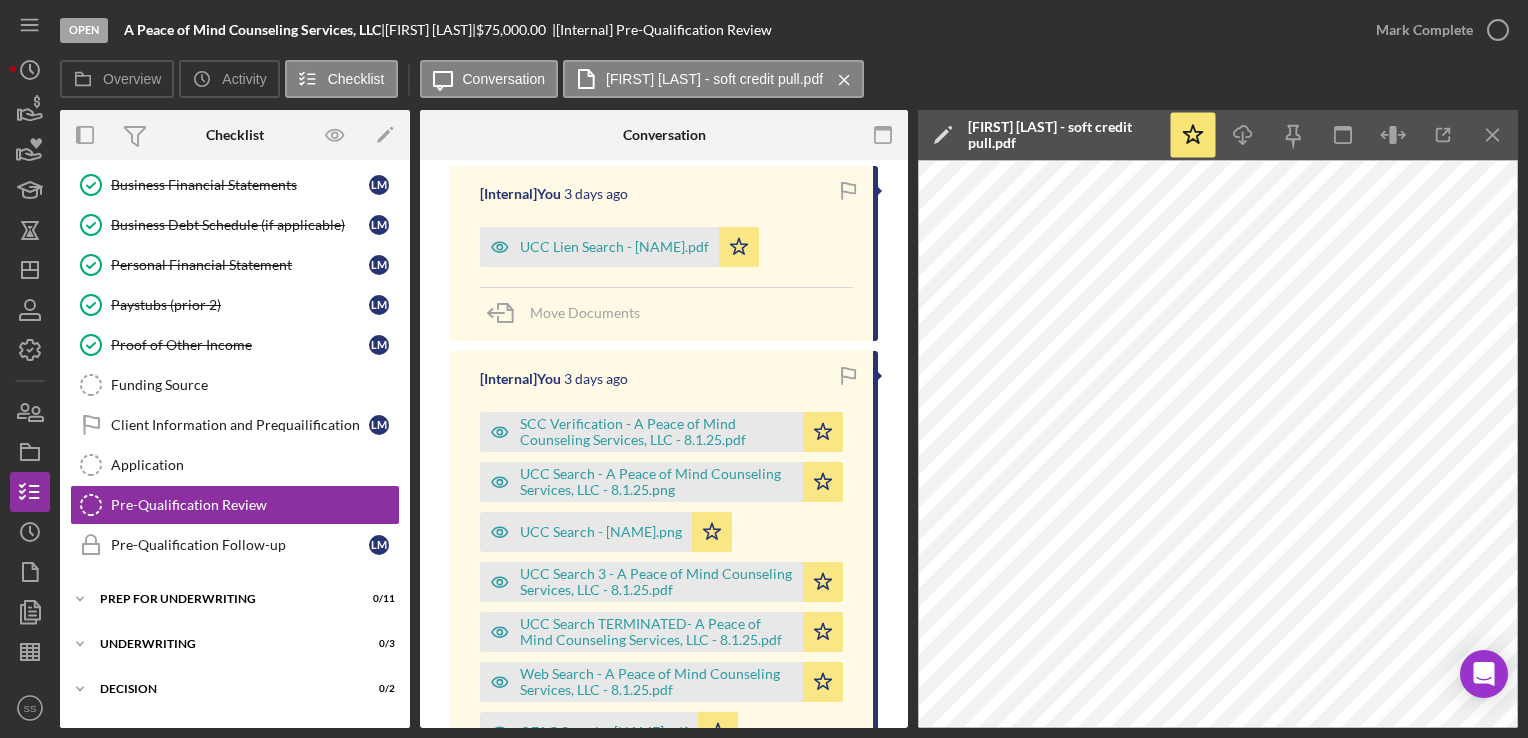 scroll, scrollTop: 336, scrollLeft: 0, axis: vertical 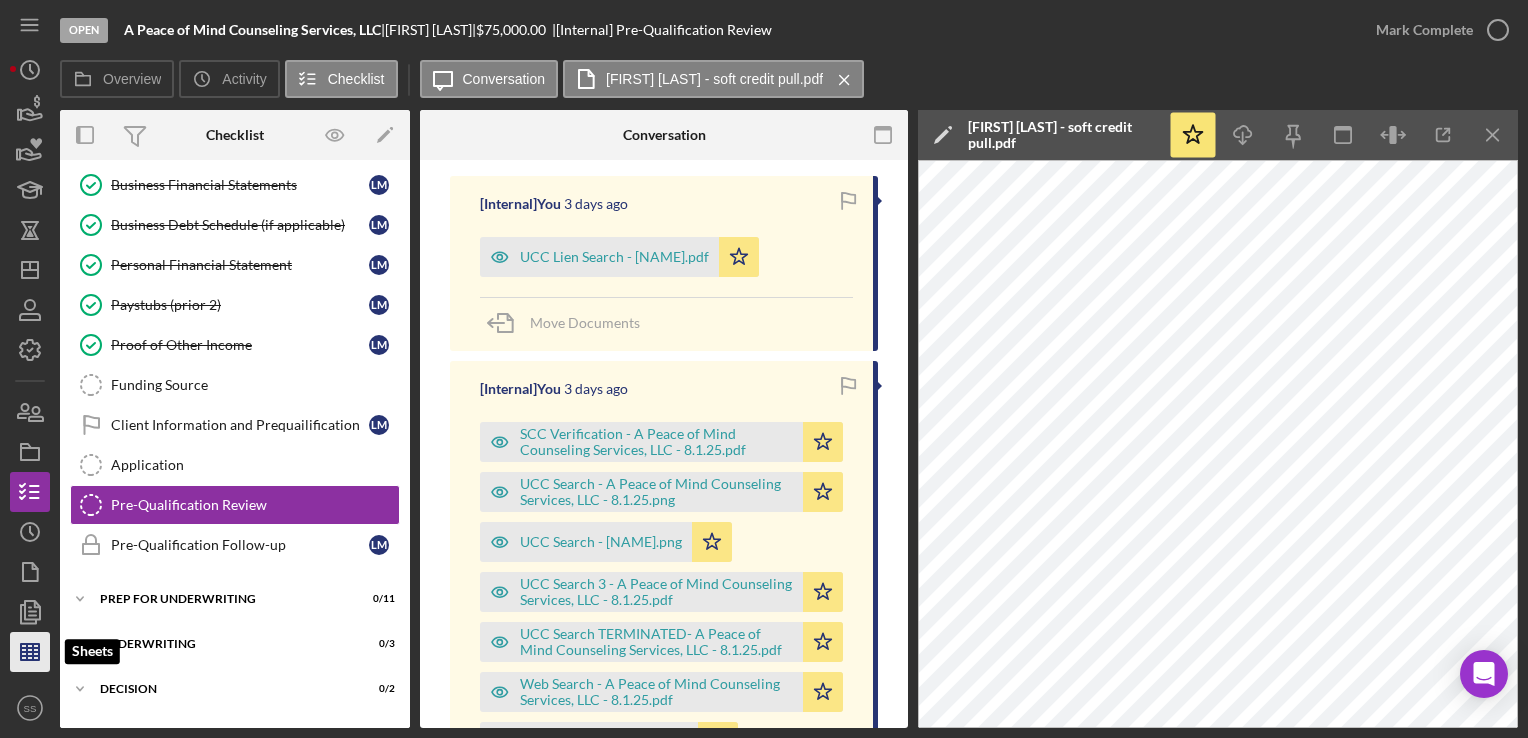 click 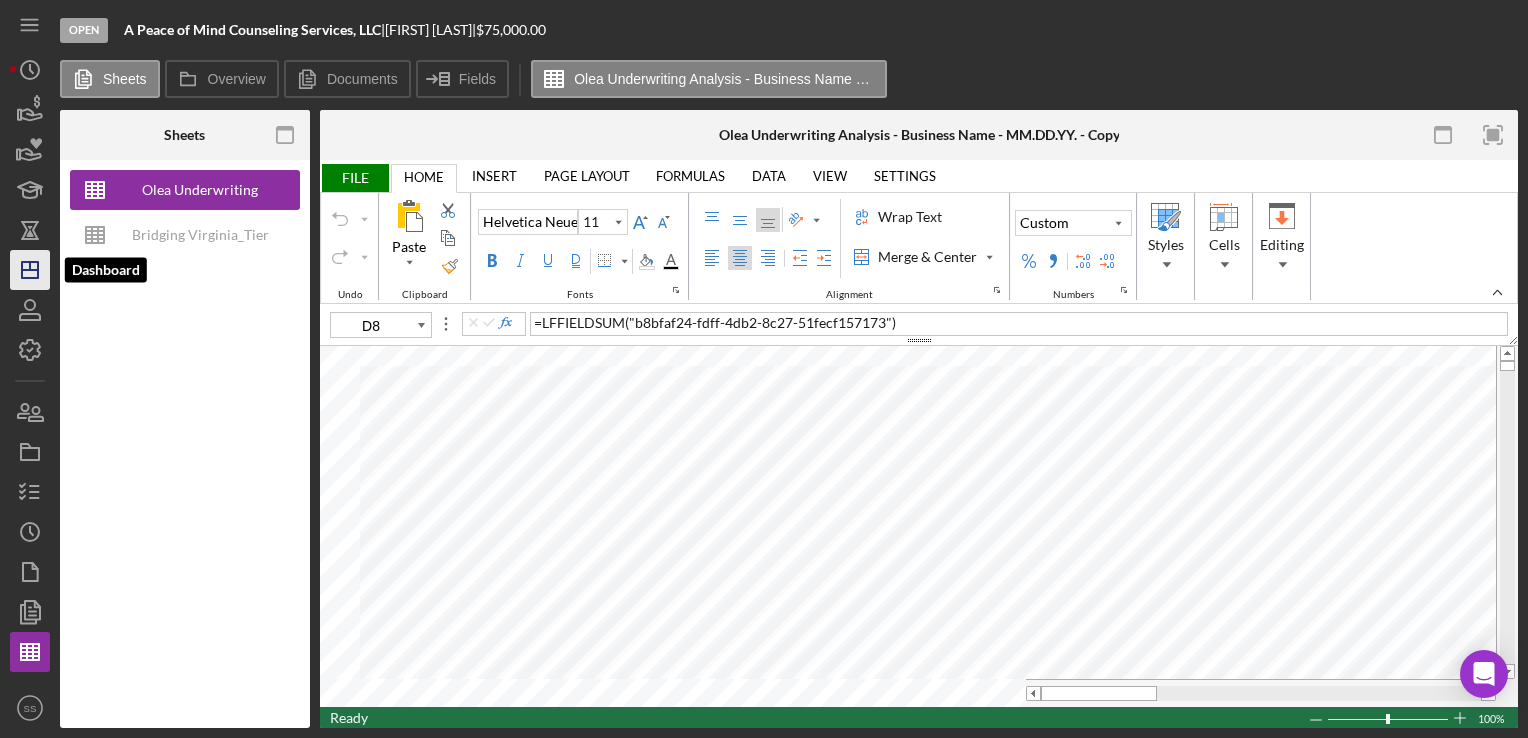 click 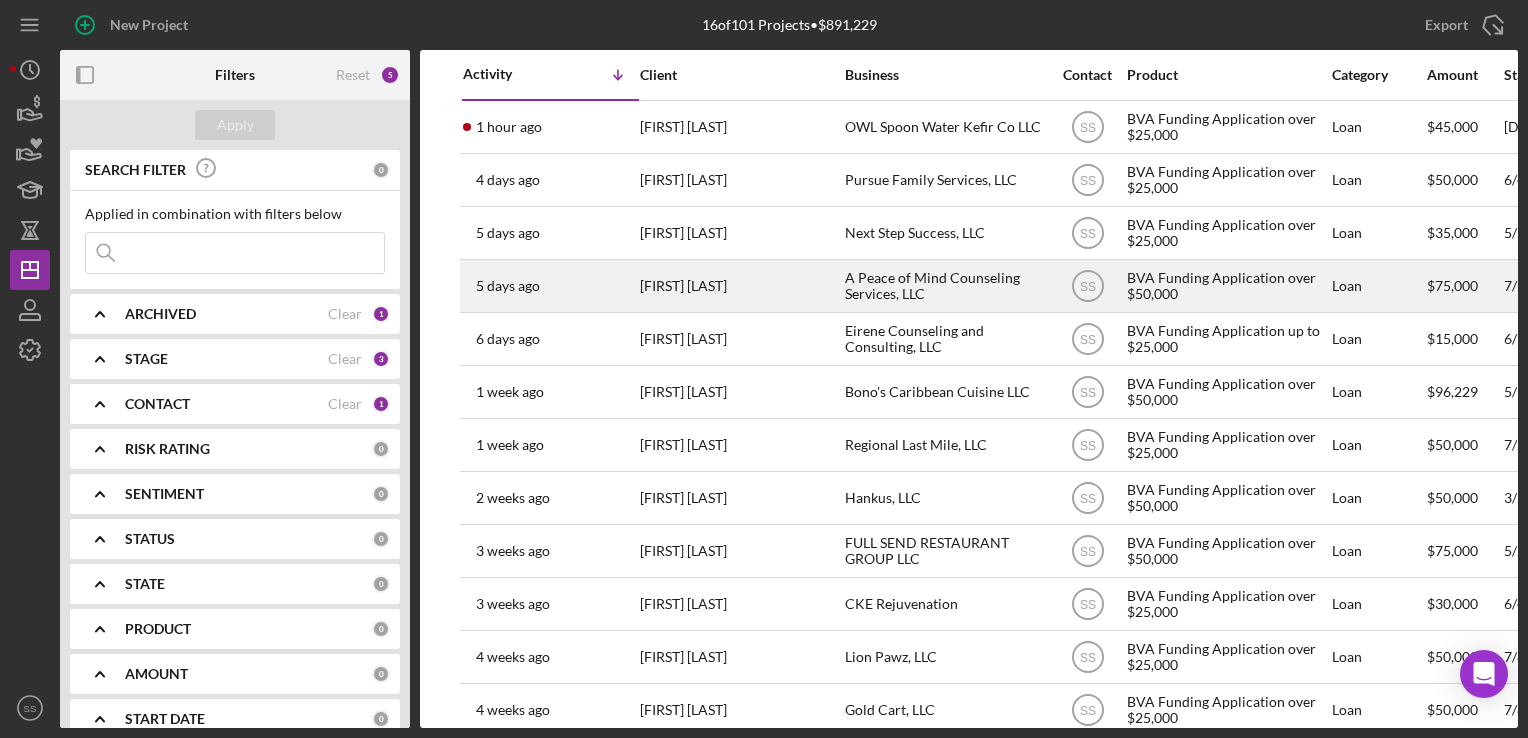 click on "[FIRST] [LAST]" at bounding box center (740, 286) 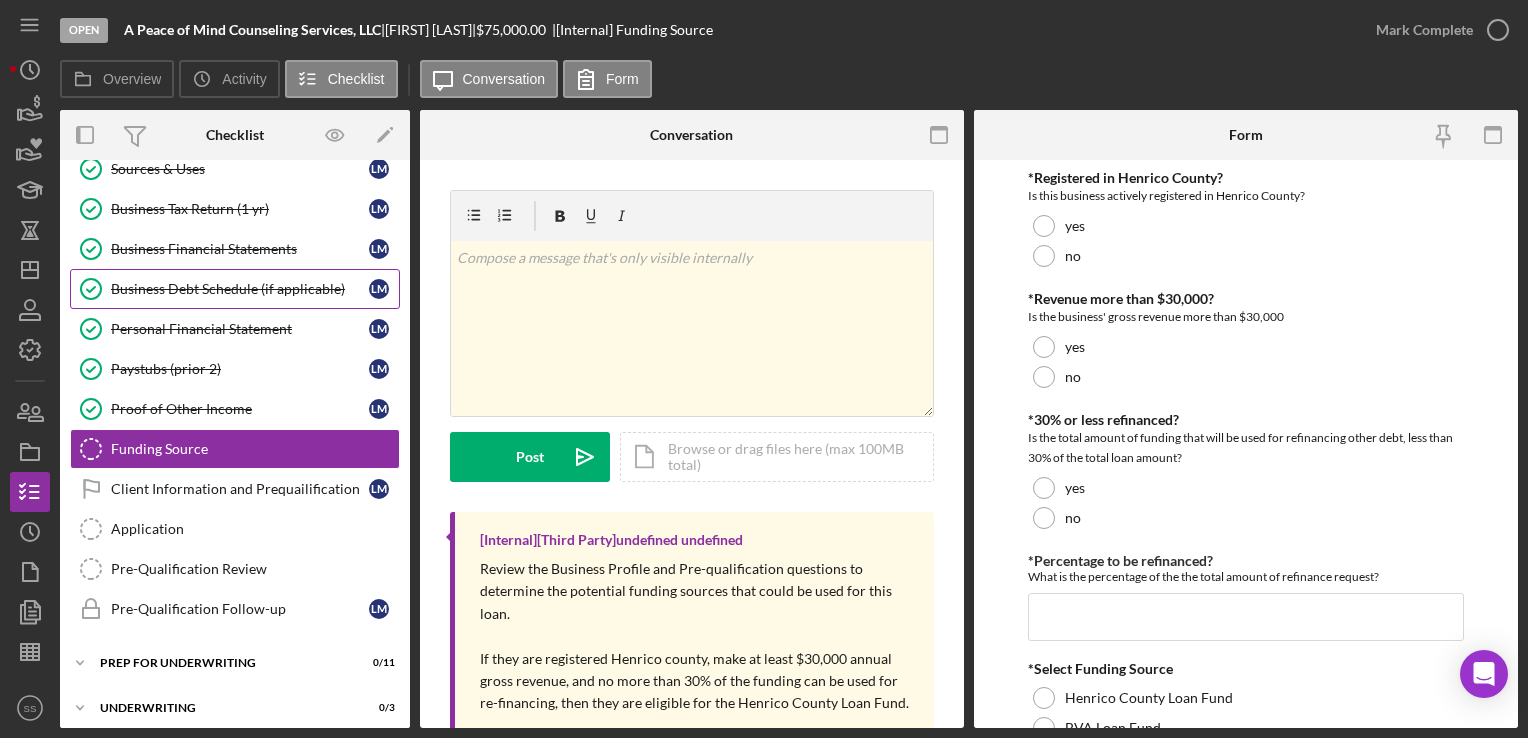scroll, scrollTop: 0, scrollLeft: 0, axis: both 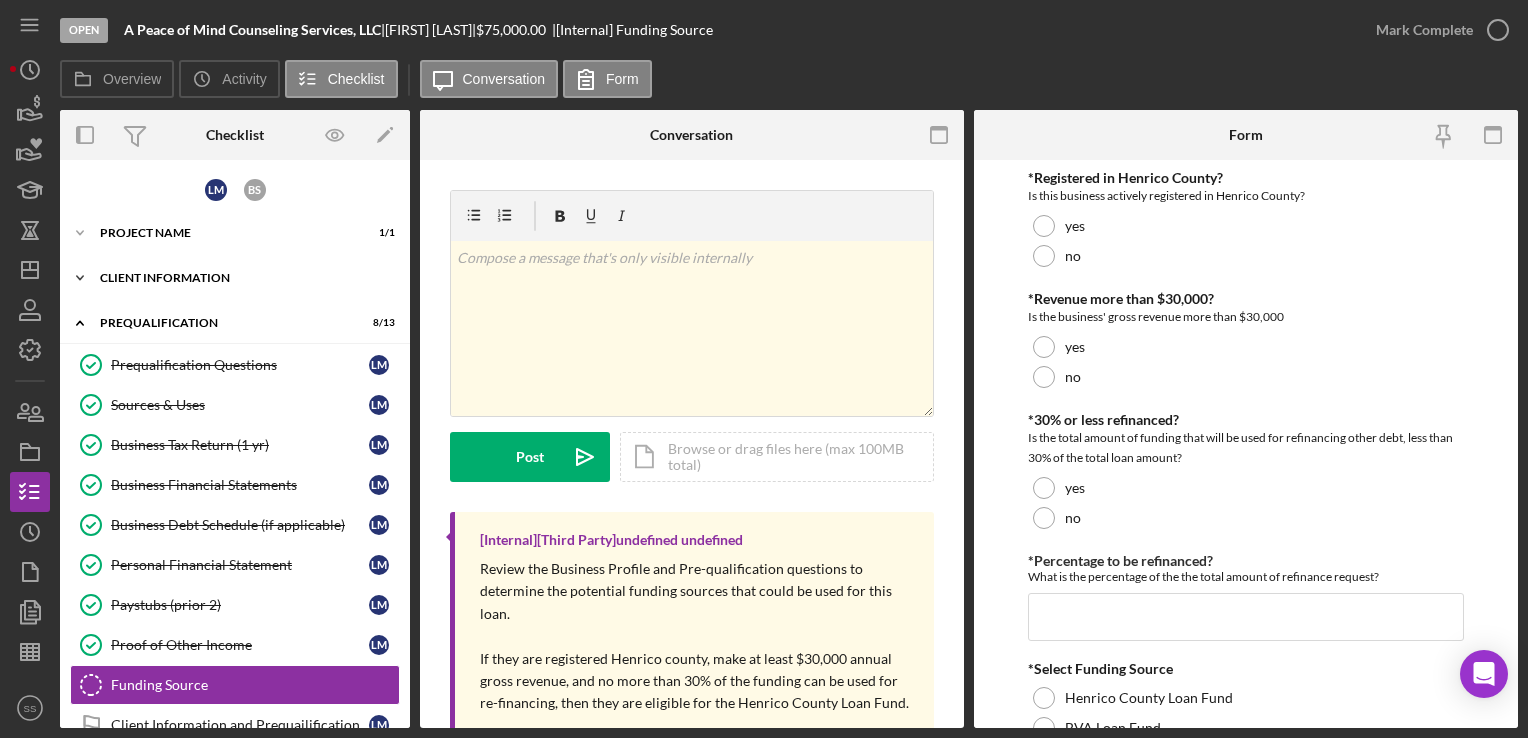 click on "Client Information" at bounding box center (242, 278) 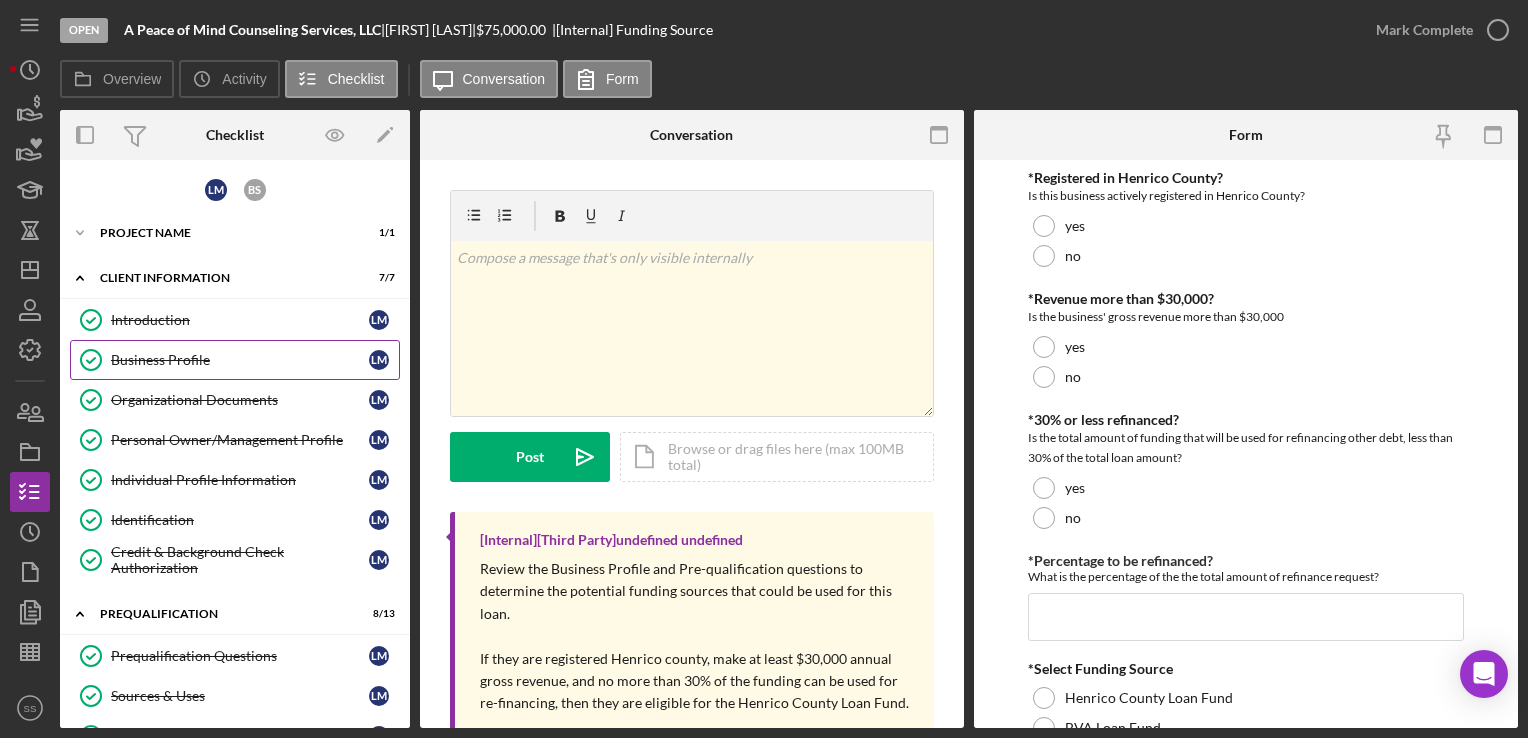 click on "Business Profile" at bounding box center [240, 360] 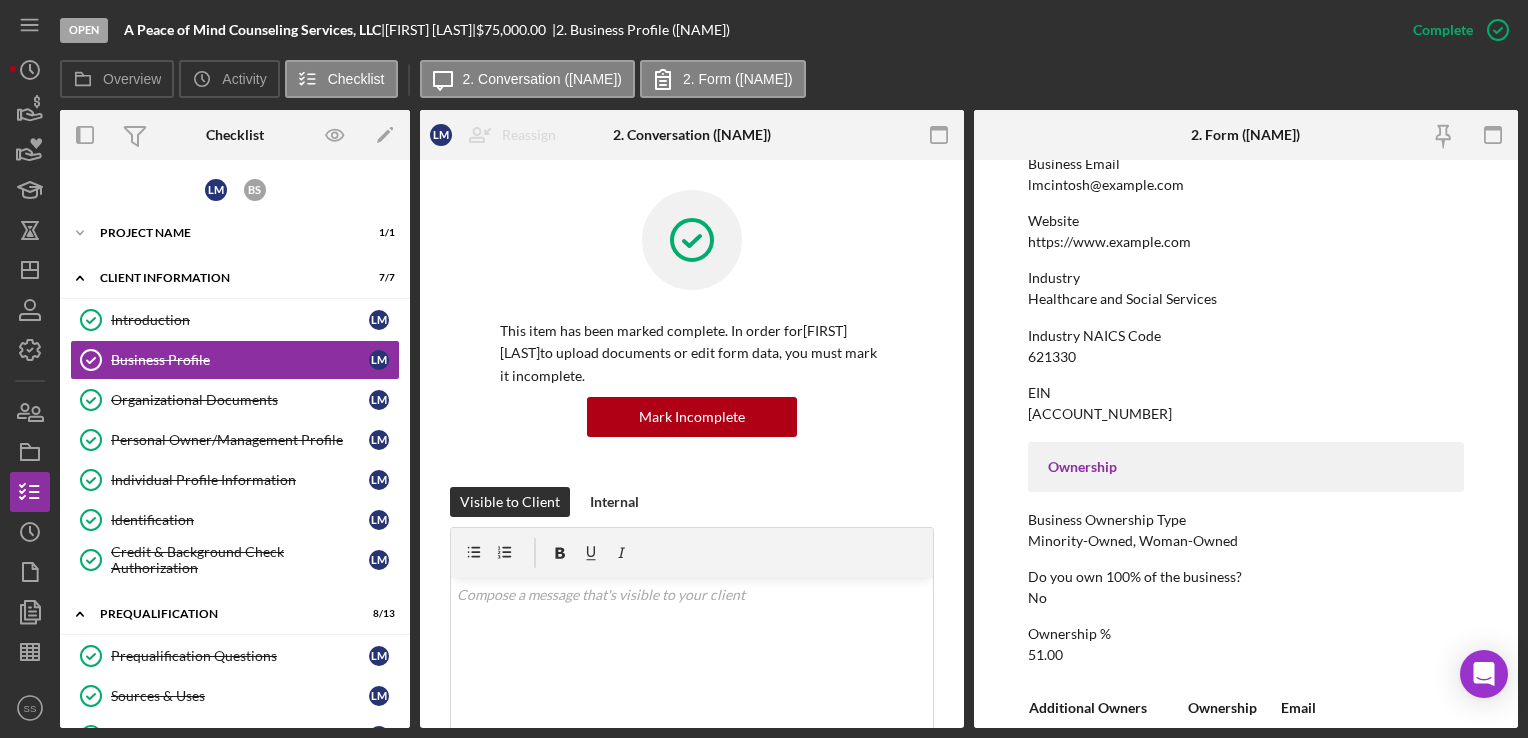scroll, scrollTop: 636, scrollLeft: 0, axis: vertical 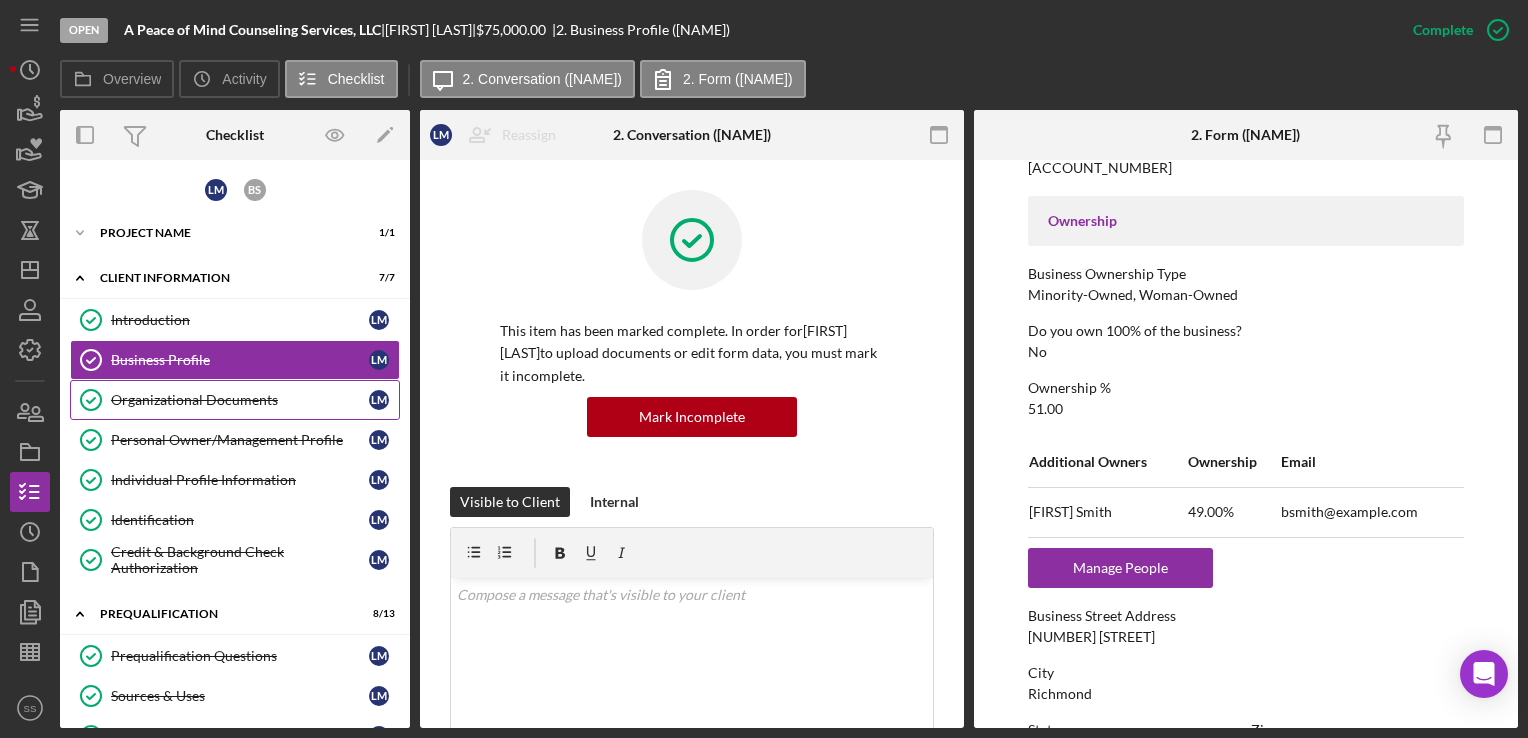 click on "Organizational Documents Organizational Documents L M" at bounding box center [235, 400] 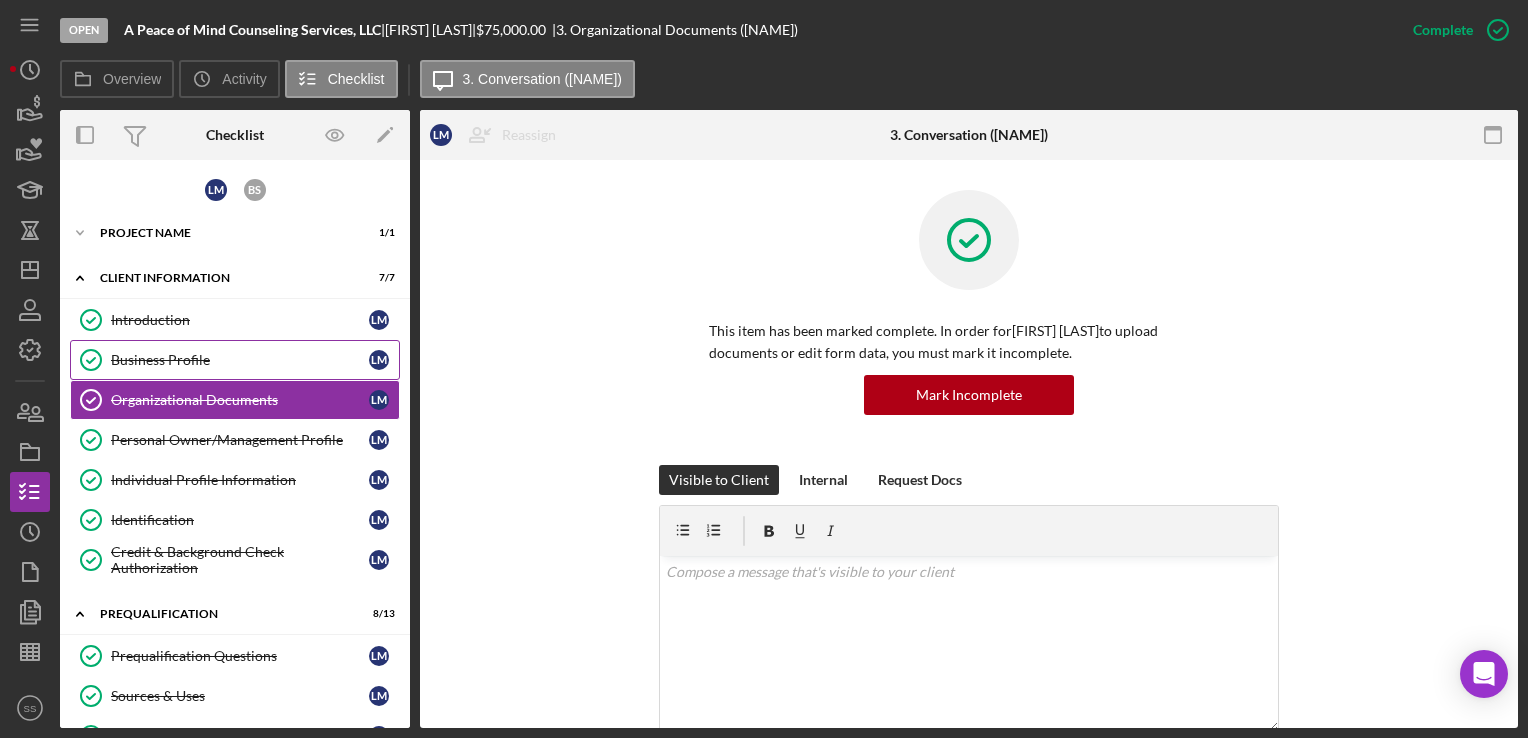 click on "Business Profile Business Profile L M" at bounding box center [235, 360] 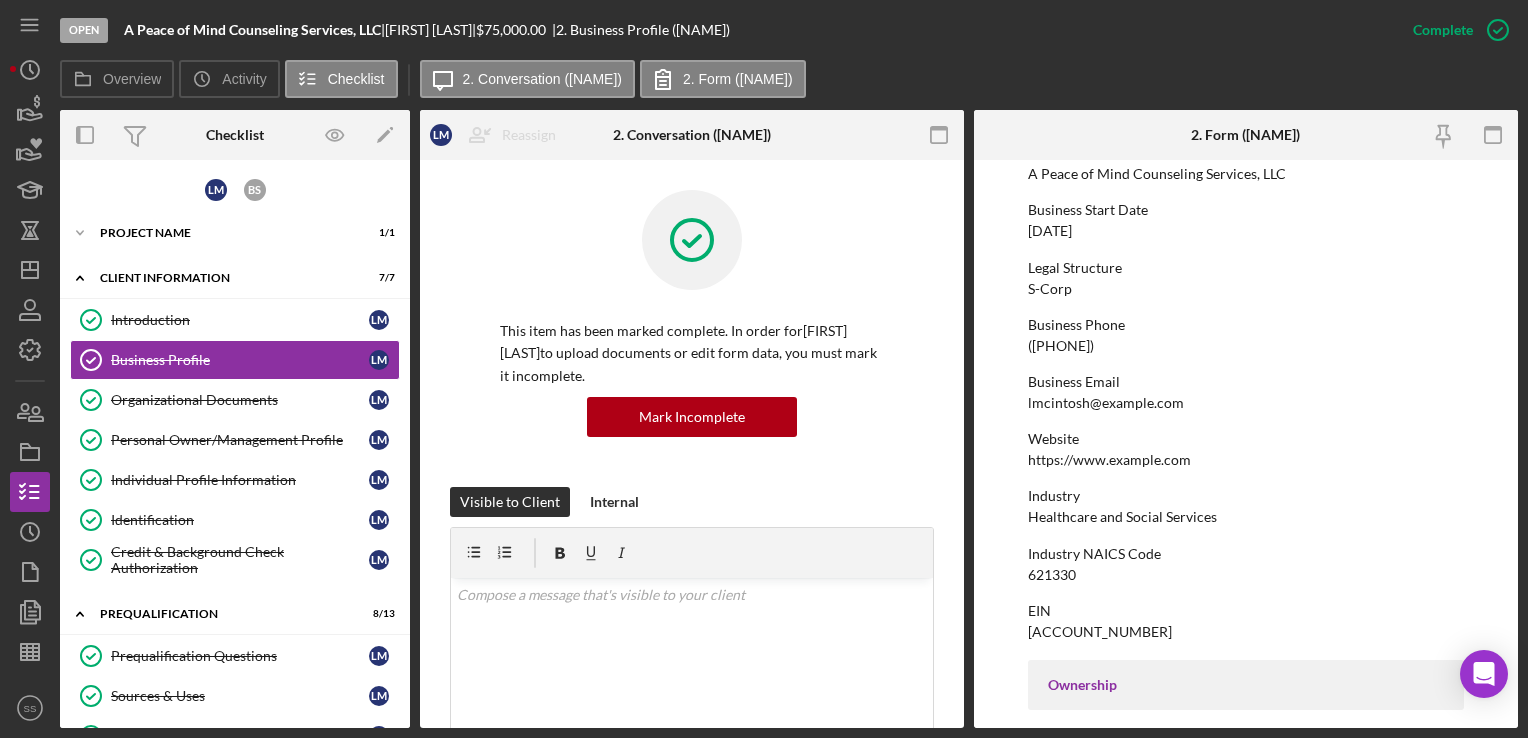 scroll, scrollTop: 174, scrollLeft: 0, axis: vertical 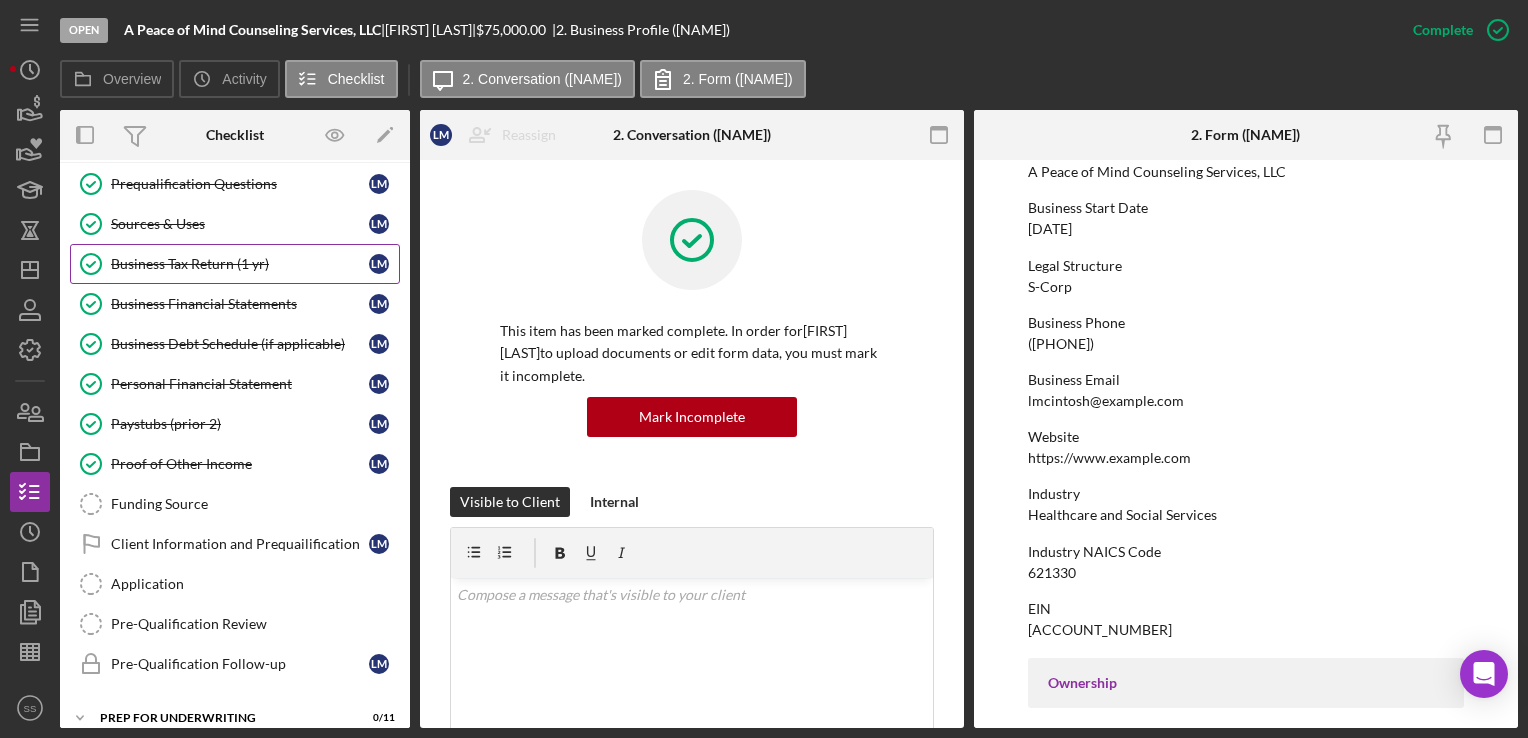 click on "Business Tax Return (1 yr) Business Tax Return (1 yr) L M" at bounding box center (235, 264) 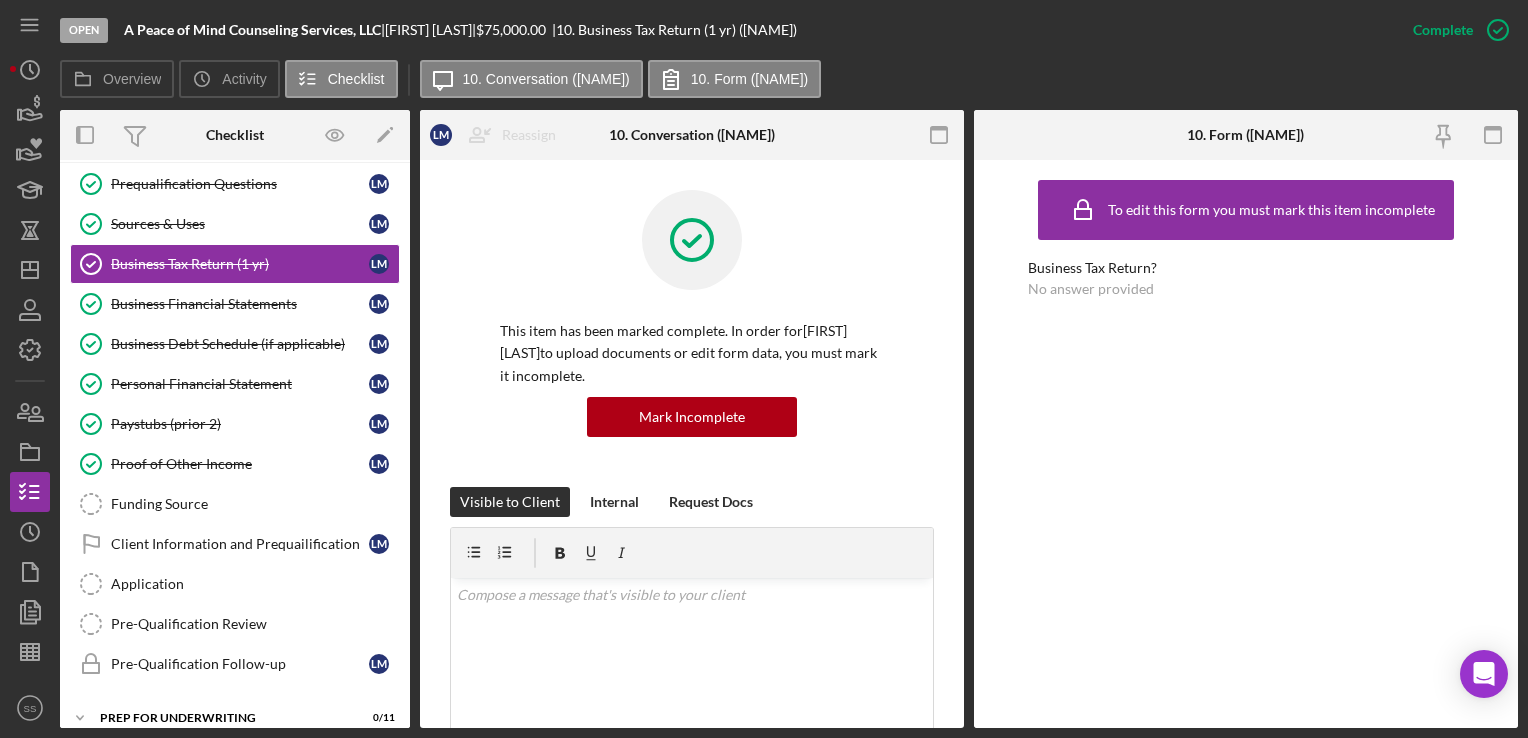 scroll, scrollTop: 444, scrollLeft: 0, axis: vertical 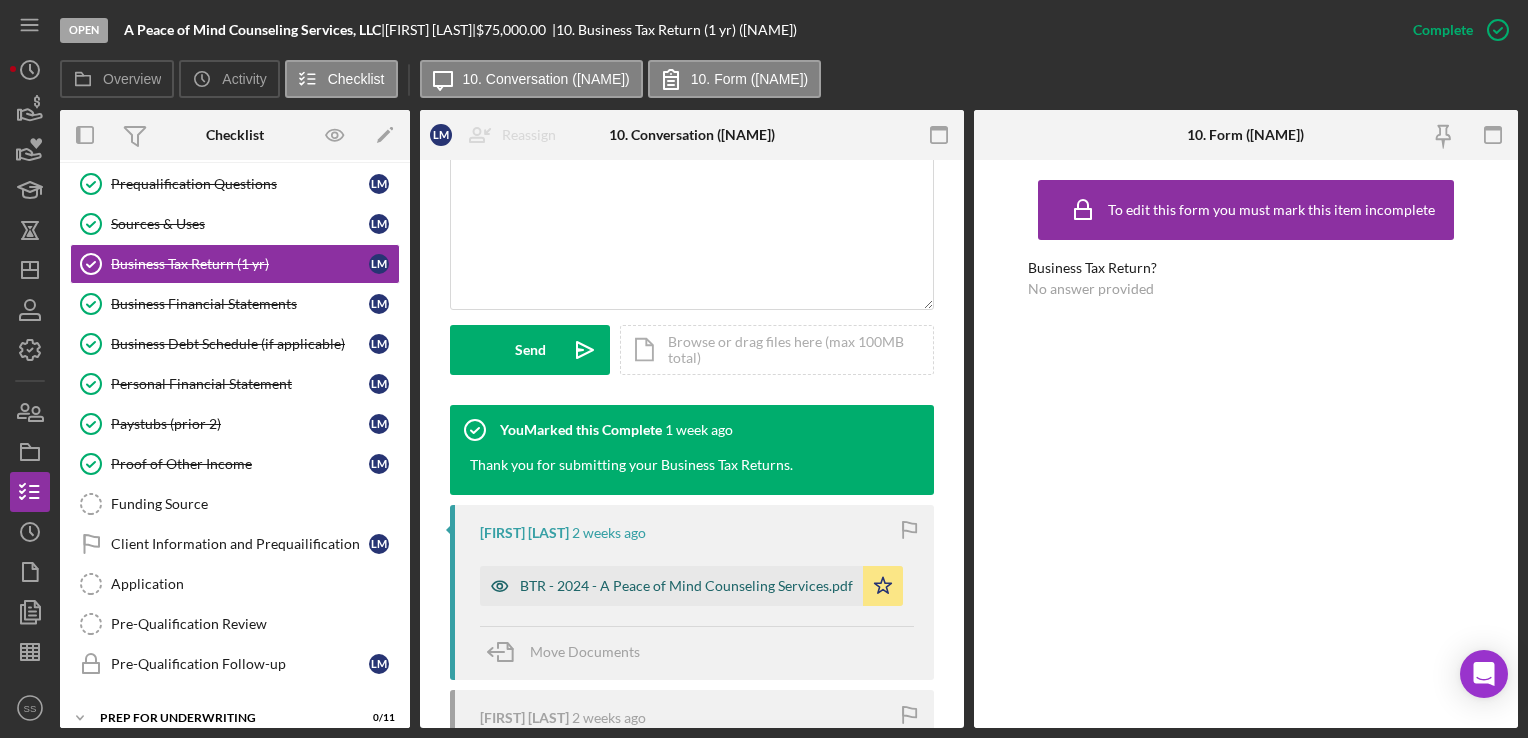 click on "BTR - 2024 - A Peace of Mind Counseling Services.pdf" at bounding box center [686, 586] 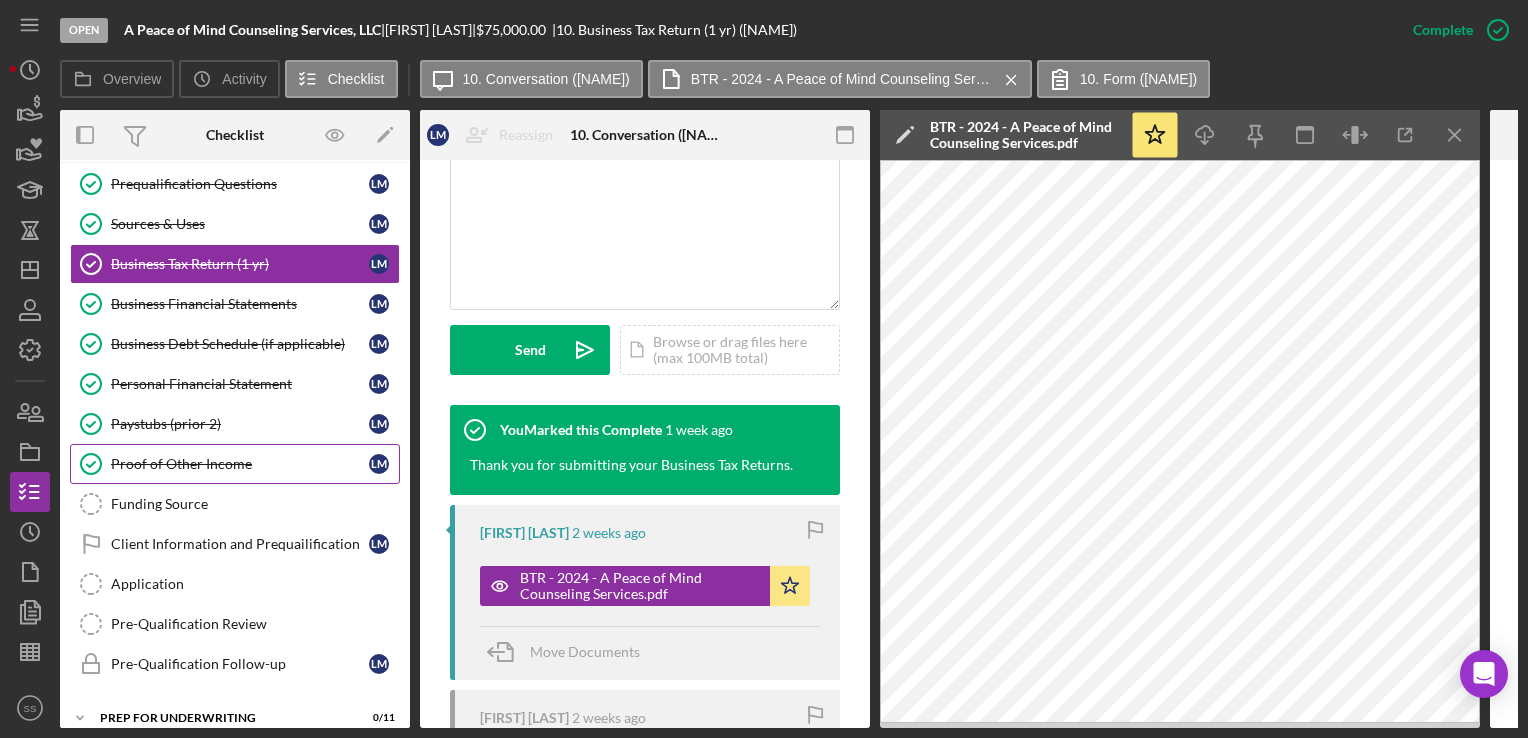 scroll, scrollTop: 660, scrollLeft: 0, axis: vertical 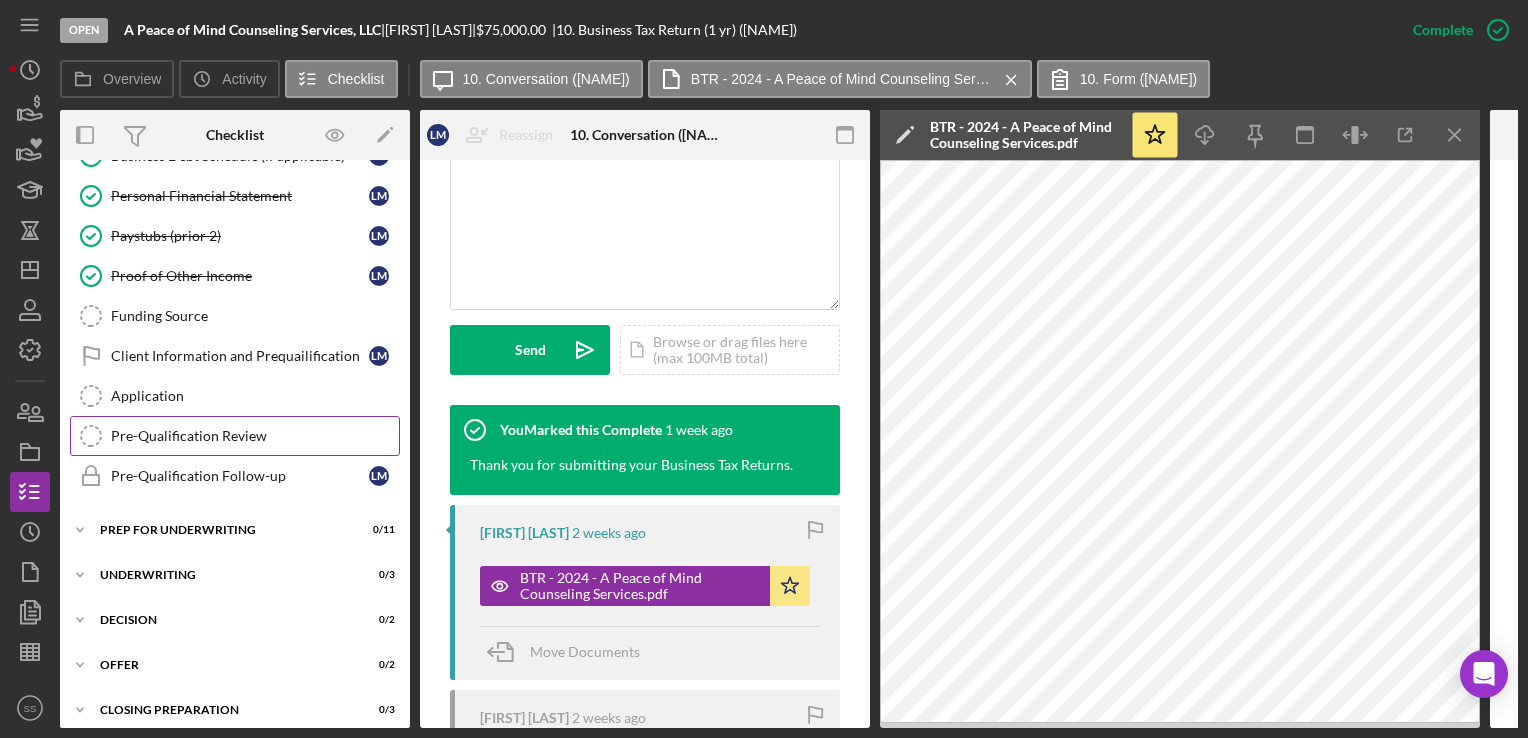 click on "Pre-Qualification Review" at bounding box center (255, 436) 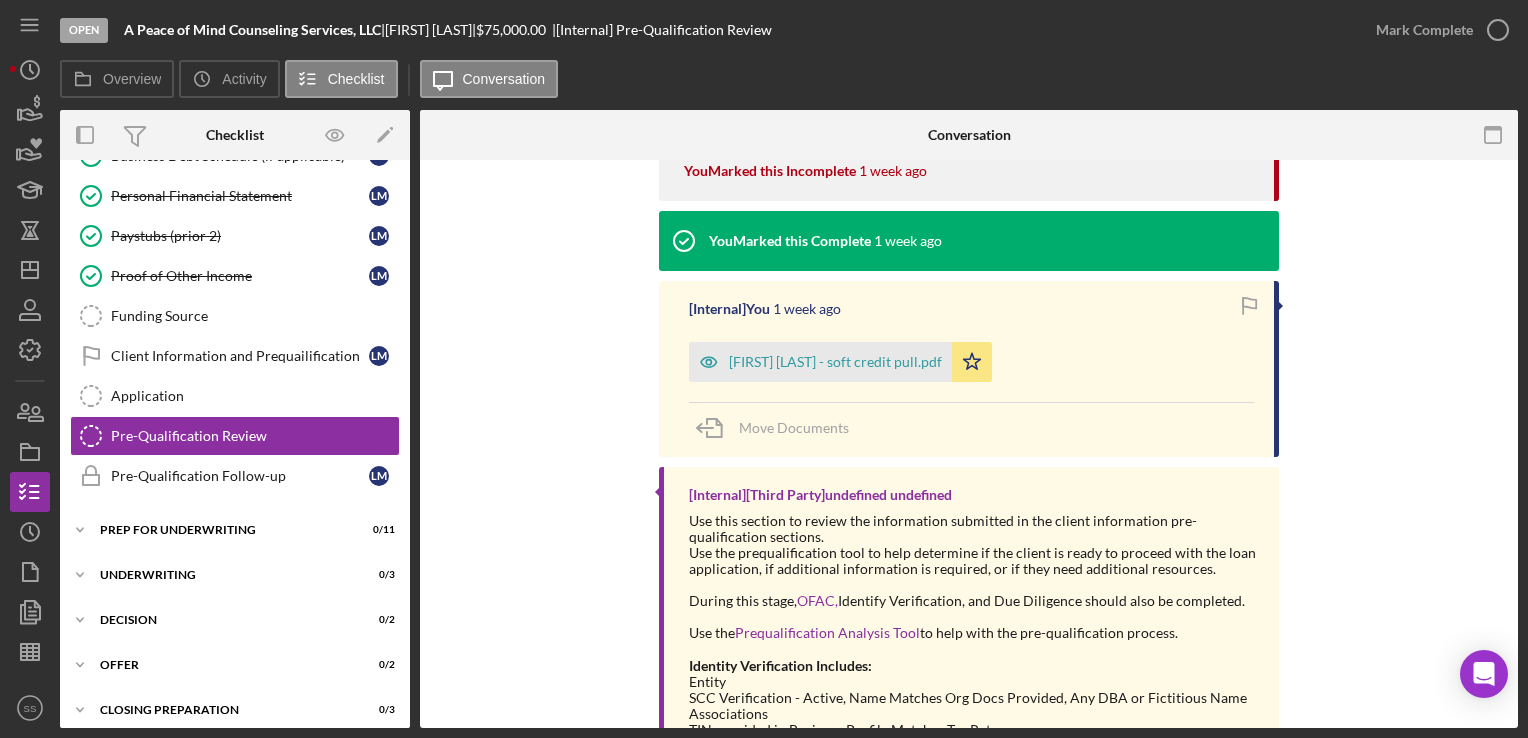 scroll, scrollTop: 1092, scrollLeft: 0, axis: vertical 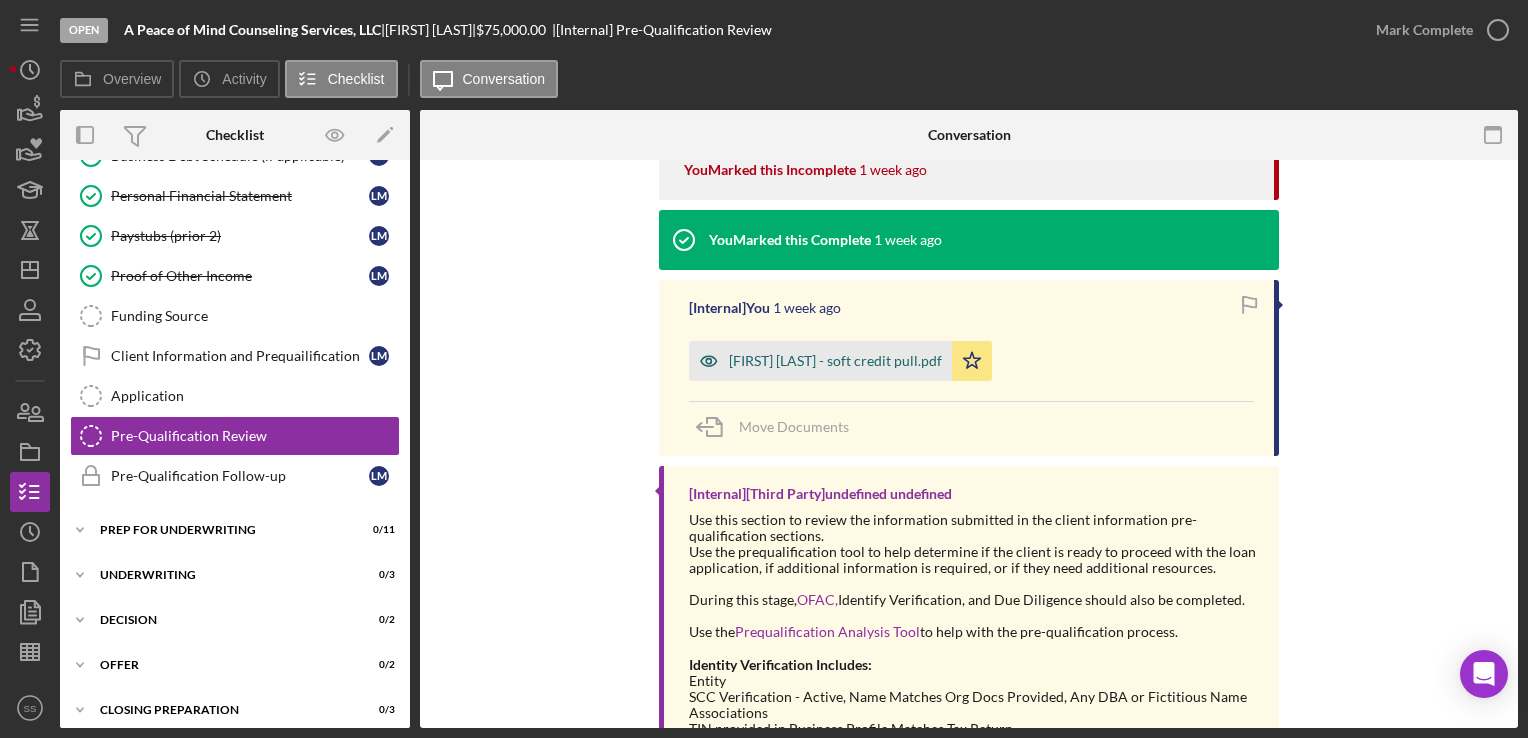 click on "[FIRST] [LAST] - soft credit pull.pdf" at bounding box center (820, 361) 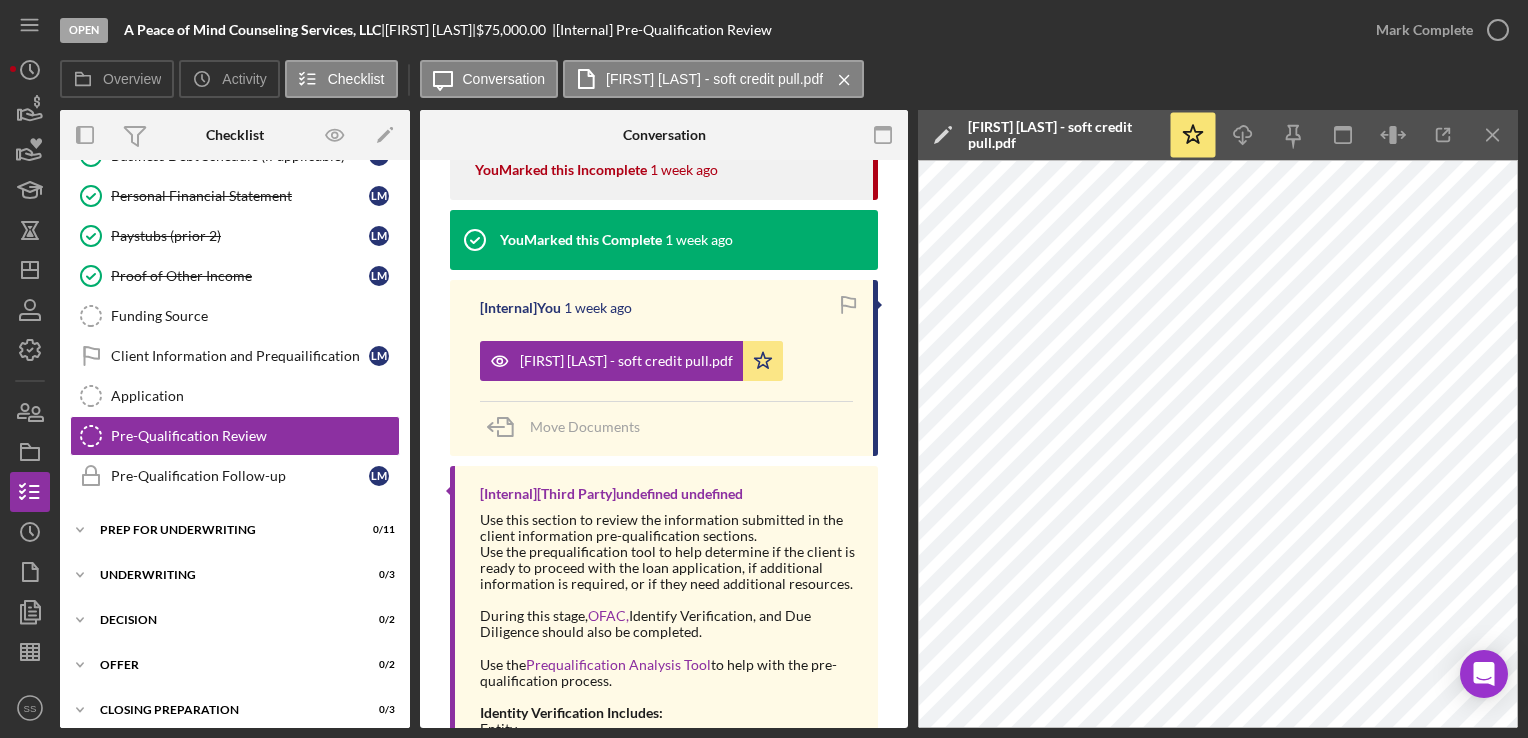 click on "You 3 days ago UCC Lien Search - [NAME].pdf Icon/Star Move Documents [Internal] You 3 days ago SCC Verification - A Peace of Mind Counseling Services, LLC - 8.1.25.pdf Icon/Star UCC Search - A Peace of Mind Counseling Services, LLC - 8.1.25.png Icon/Star UCC Search - [NAME].png Icon/Star UCC Search 3 - A Peace of Mind Counseling Services, LLC - 8.1.25.pdf Icon/Star UCC Search TERMINATED- A Peace of Mind Counseling Services, LLC - 8.1.25.pdf Icon/Star Web Search - A Peace of Mind Counseling Services, LLC - 8.1.25.pdf Icon/Star OFAC Search - [NAME].pdf Icon/Star OFAC Search - [NAME].pdf Icon/Star Move Documents You You" at bounding box center [664, 101] 